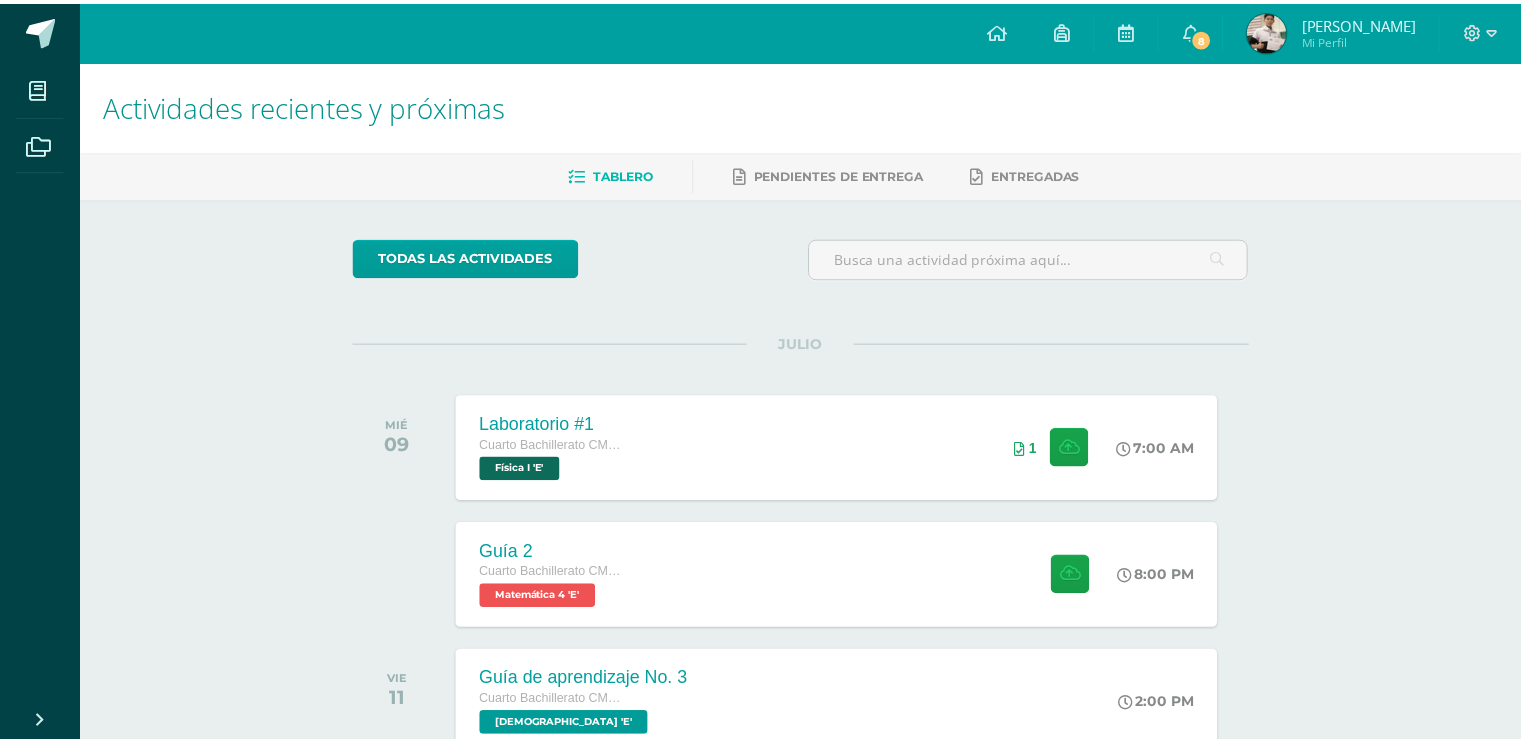 scroll, scrollTop: 0, scrollLeft: 0, axis: both 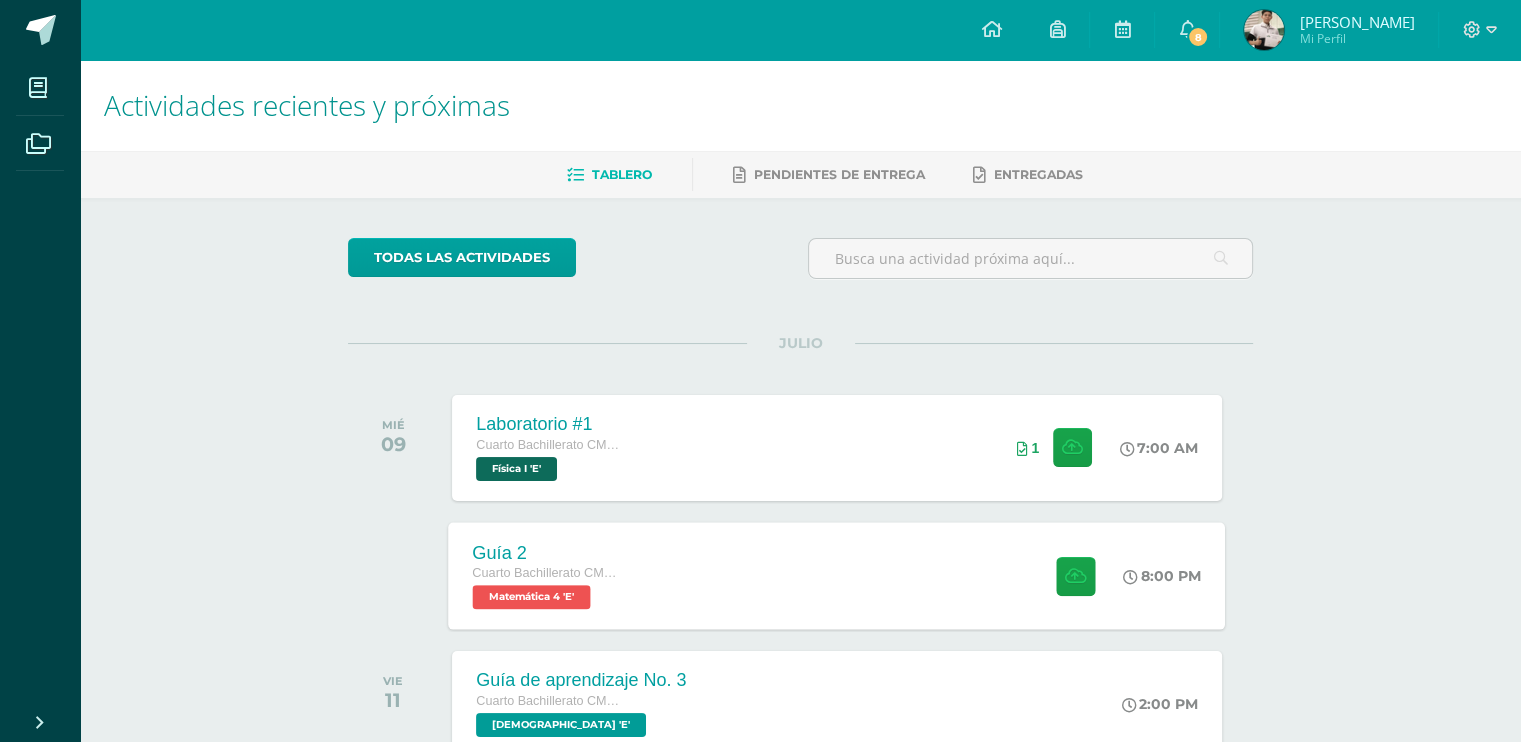 click on "Guía 2
Cuarto Bachillerato CMP Bachillerato en CCLL con Orientación en Computación
Matemática 4 'E'
8:00 PM
Guía 2
Matemática 4" at bounding box center (837, 575) 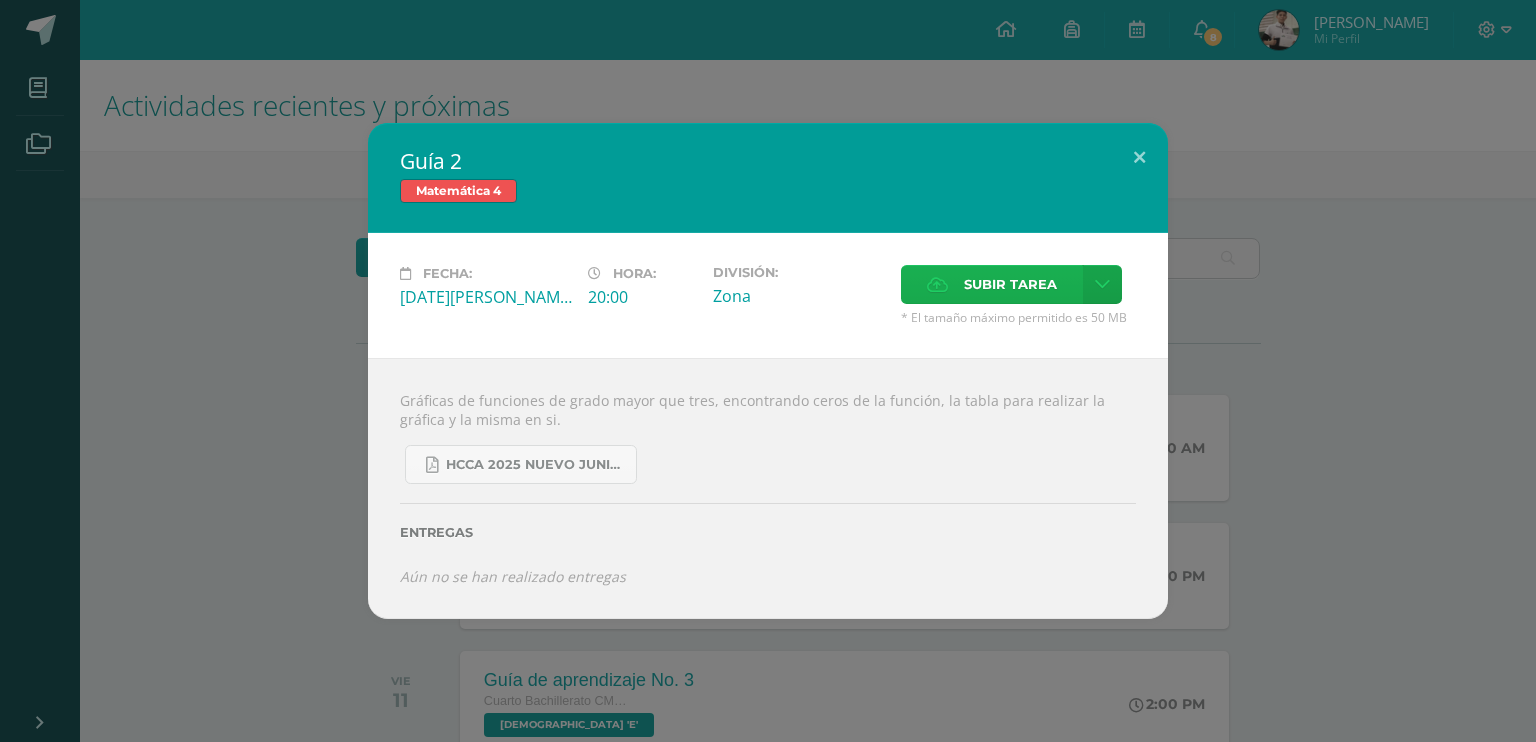 click on "Subir tarea" at bounding box center [992, 284] 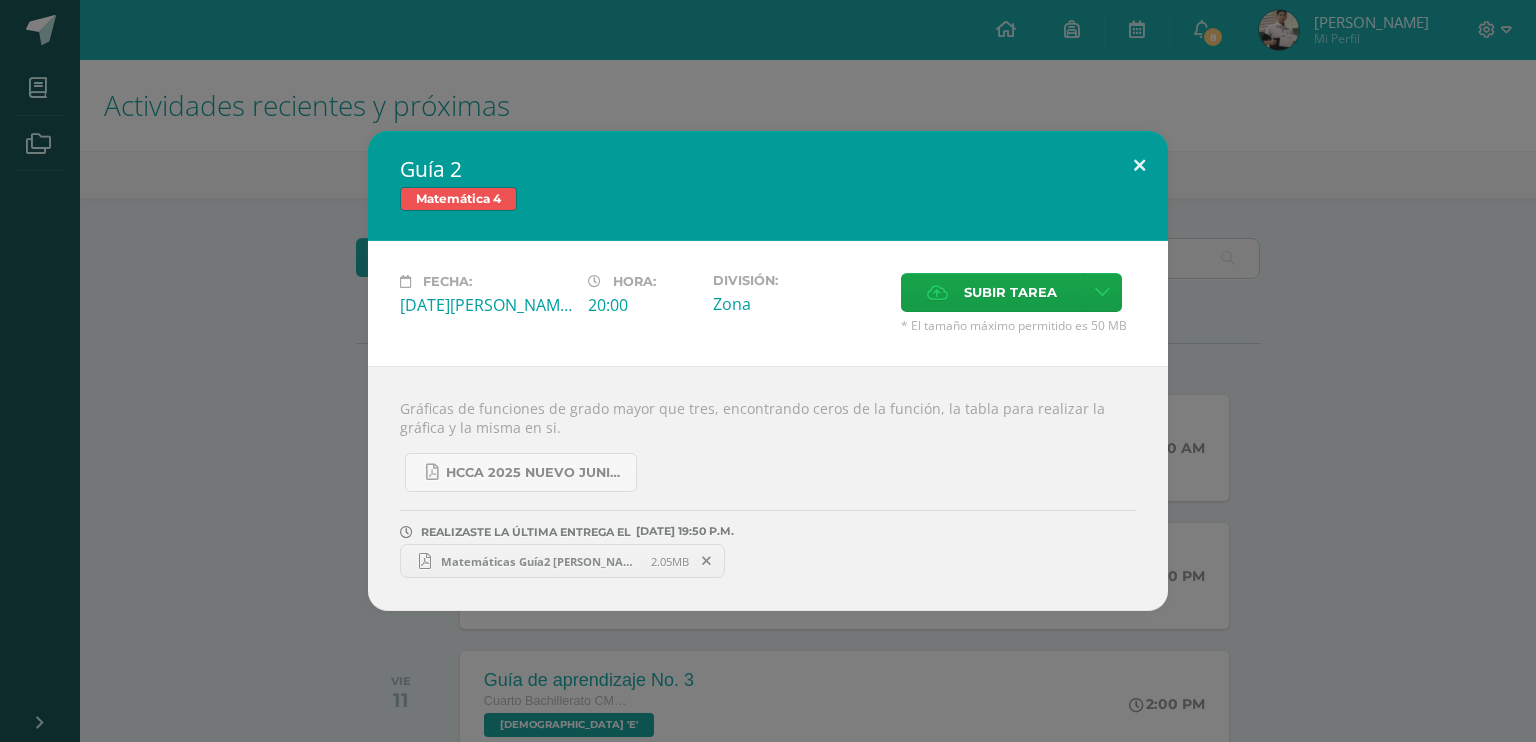 drag, startPoint x: 1140, startPoint y: 161, endPoint x: 1143, endPoint y: 173, distance: 12.369317 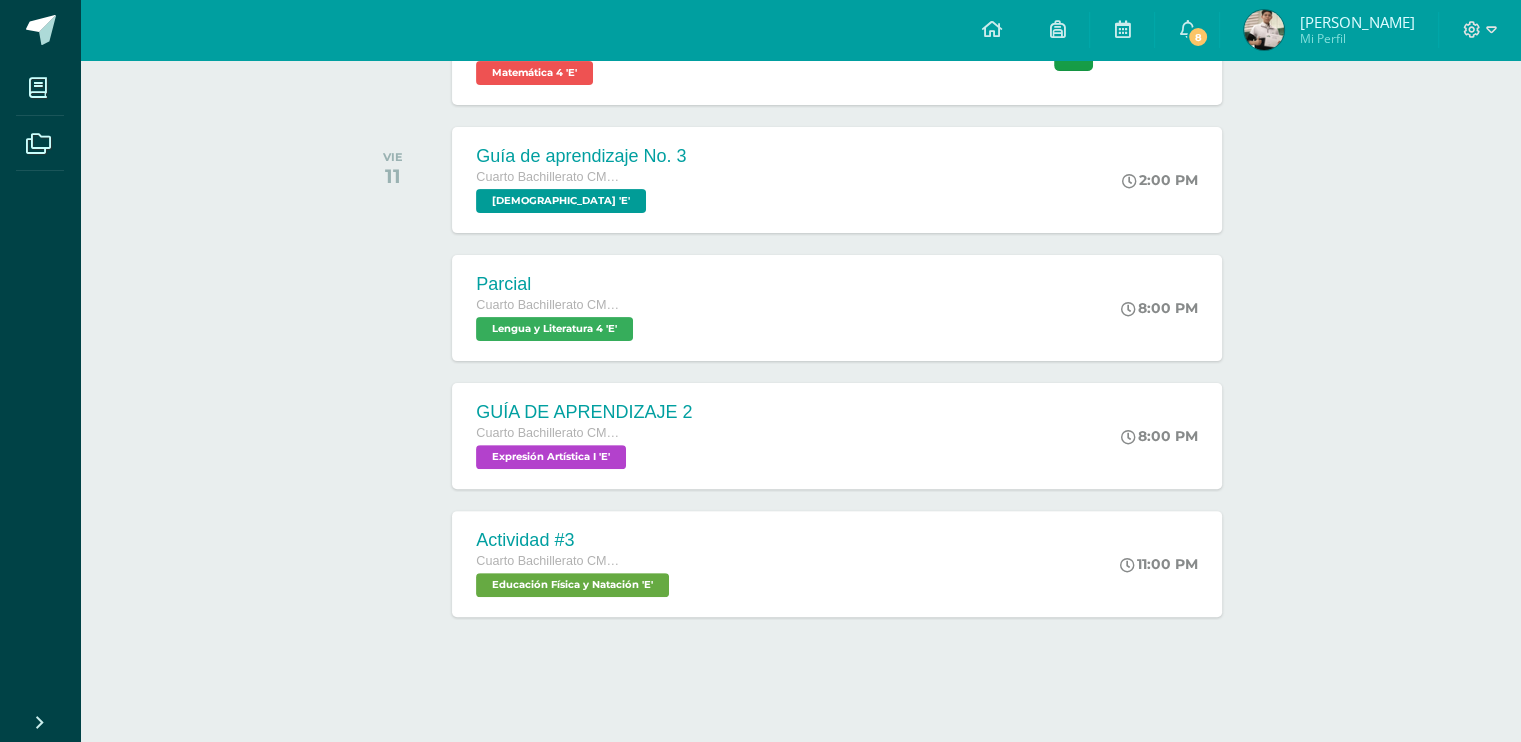 scroll, scrollTop: 0, scrollLeft: 0, axis: both 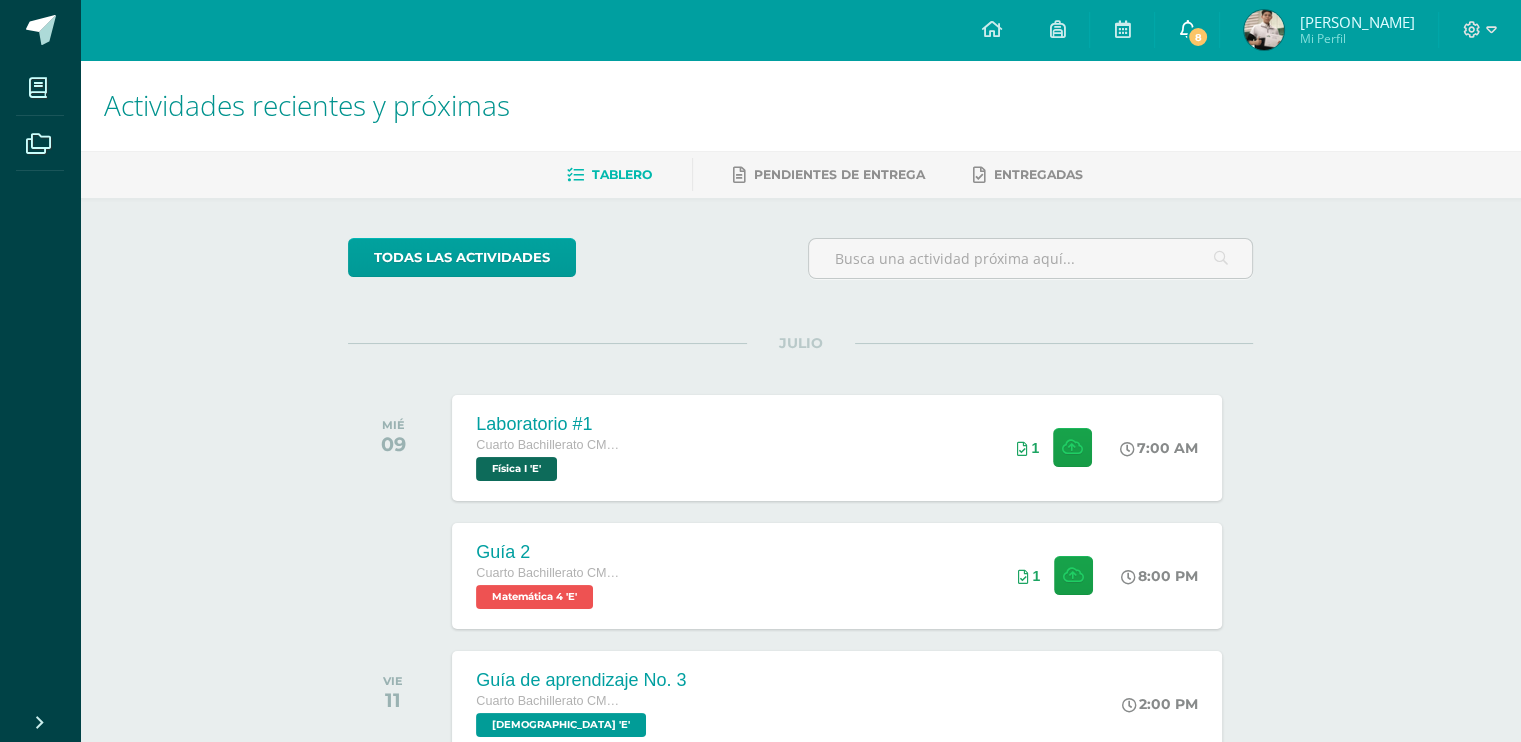 click on "8" at bounding box center (1187, 30) 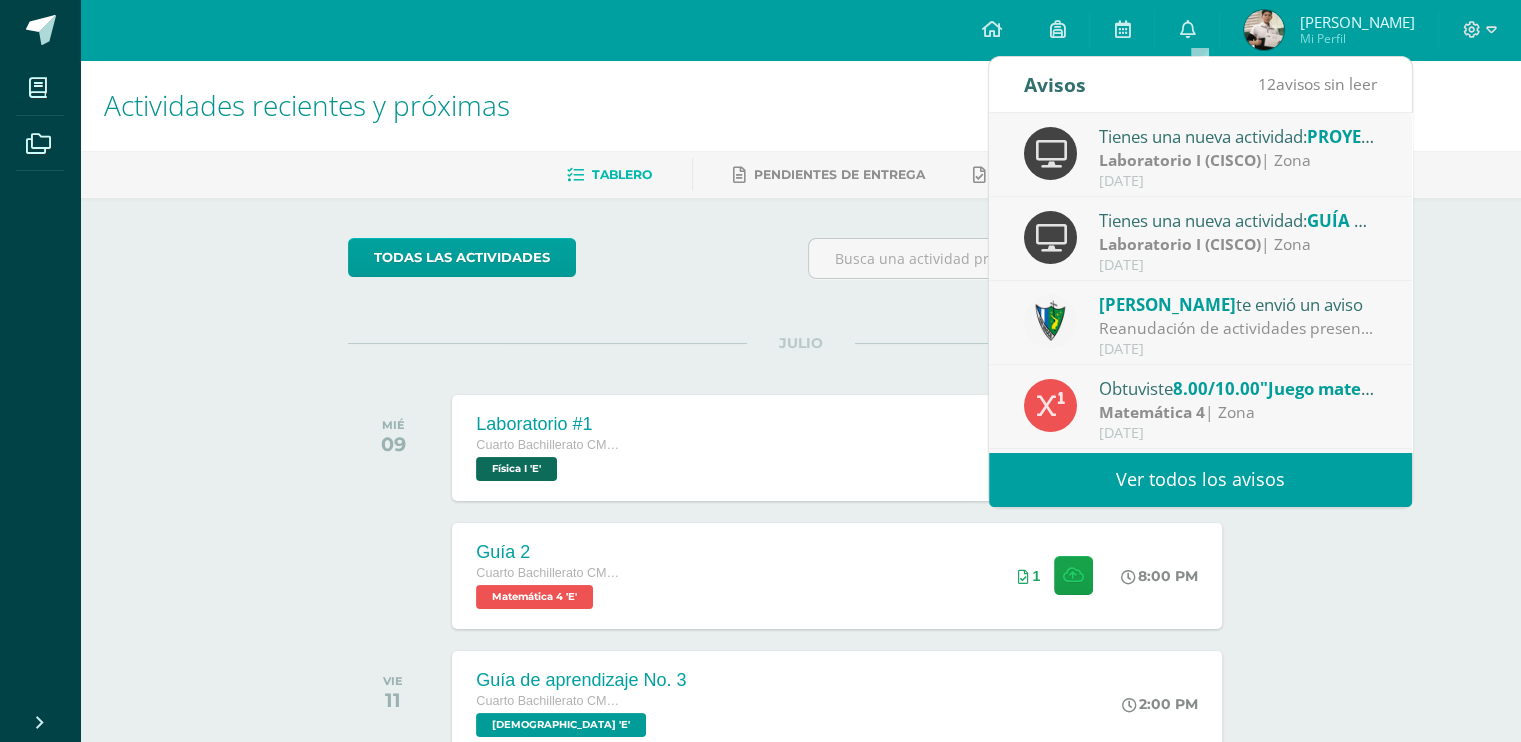 click on "Ver todos los avisos" at bounding box center [1200, 479] 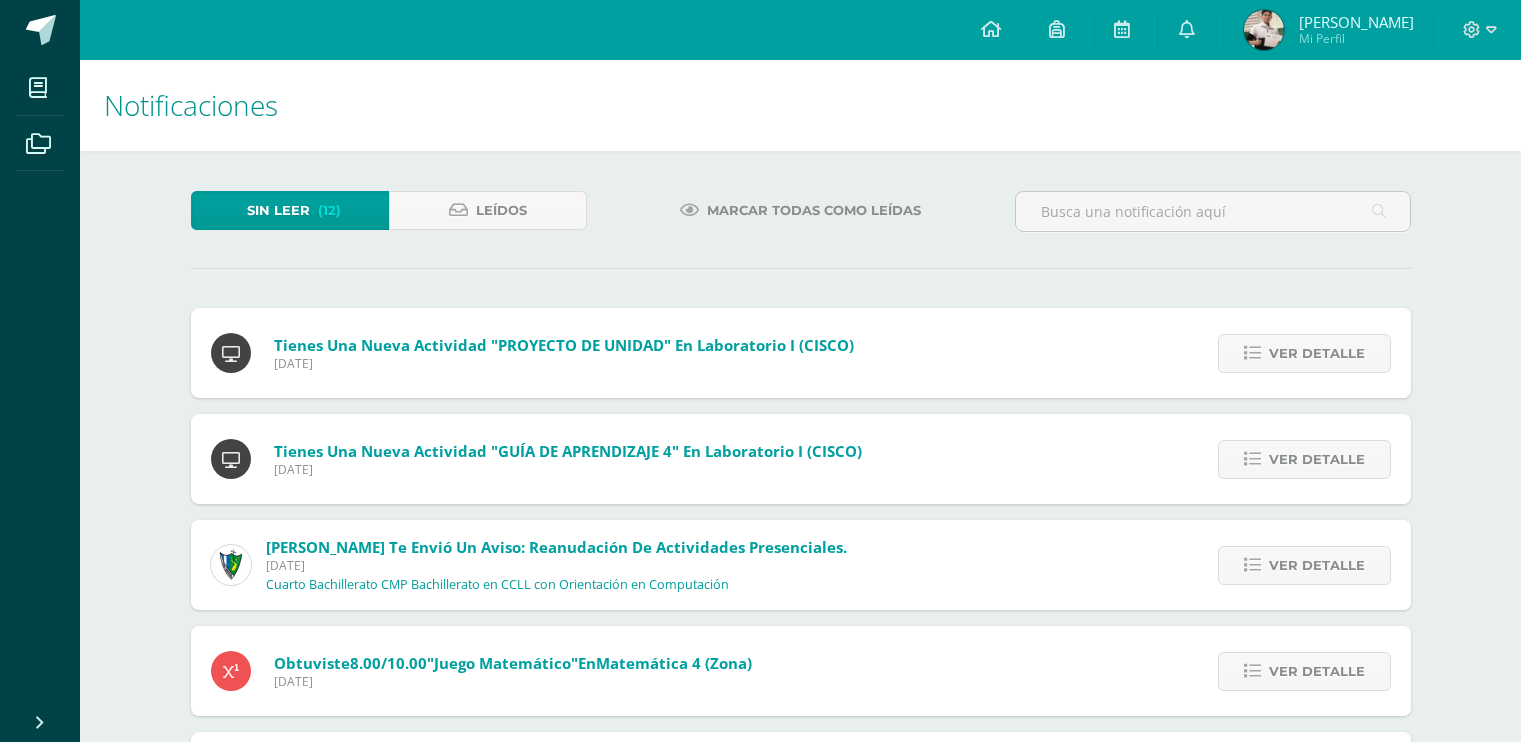 scroll, scrollTop: 0, scrollLeft: 0, axis: both 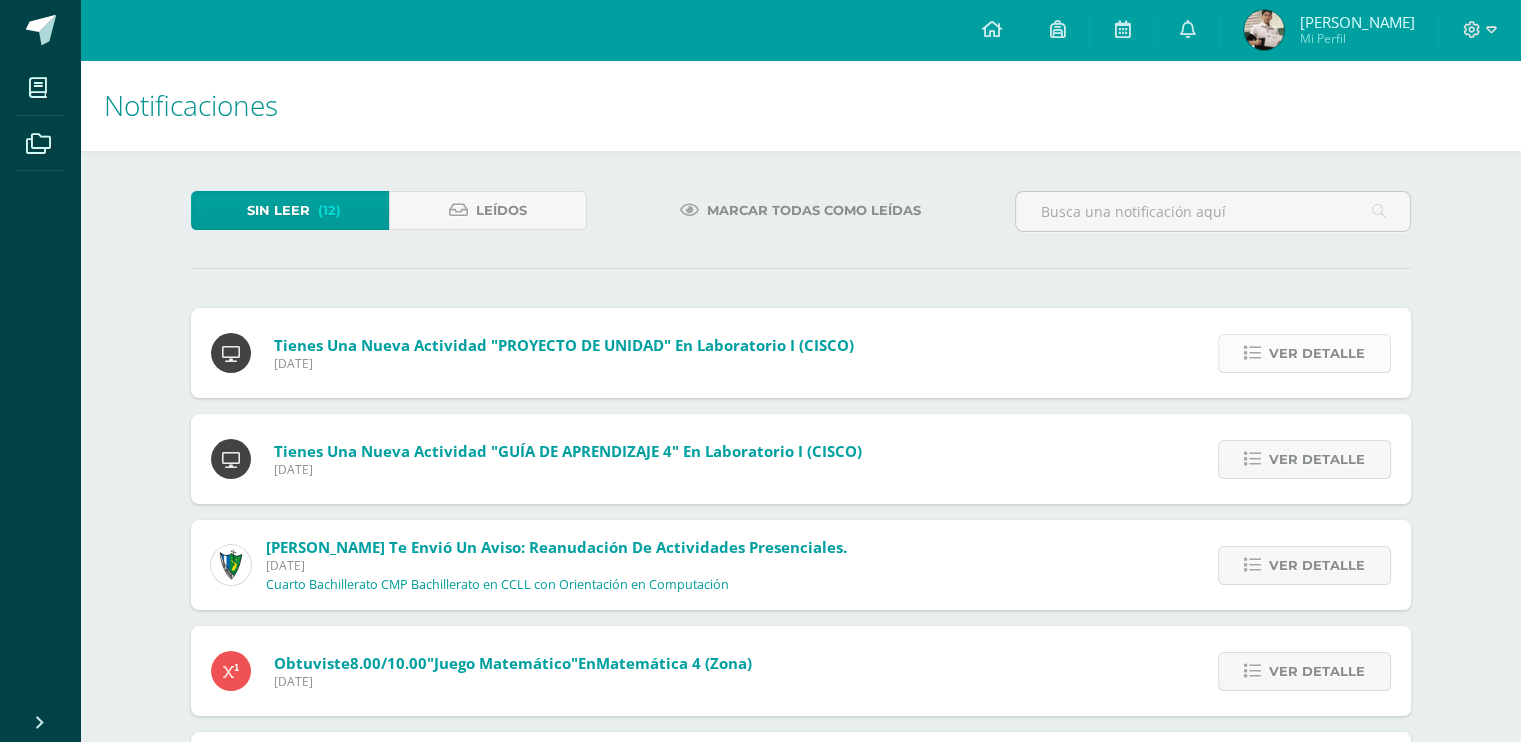 click on "Ver detalle" at bounding box center (1317, 353) 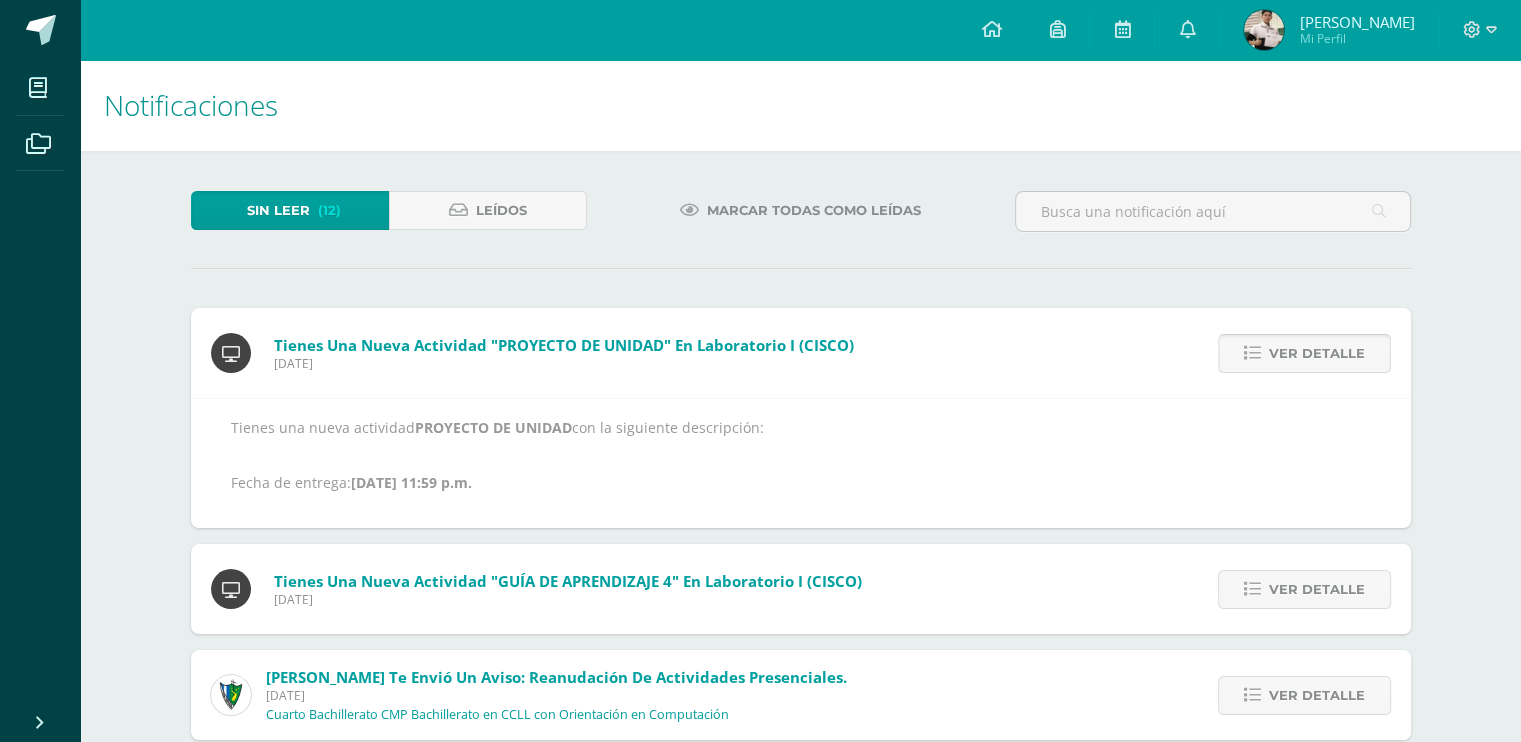 click on "Ver detalle" at bounding box center (1317, 353) 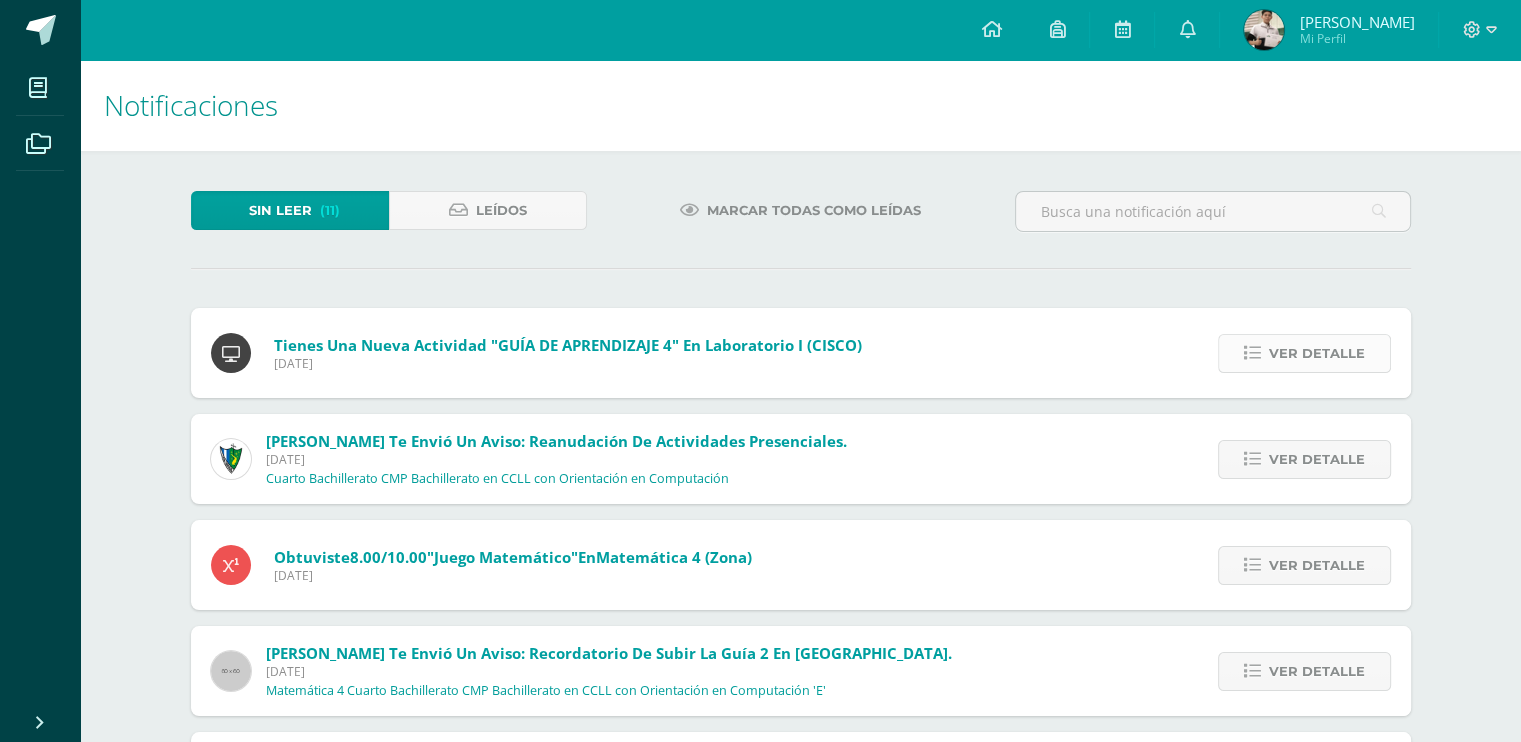click on "Ver detalle" at bounding box center (1304, 353) 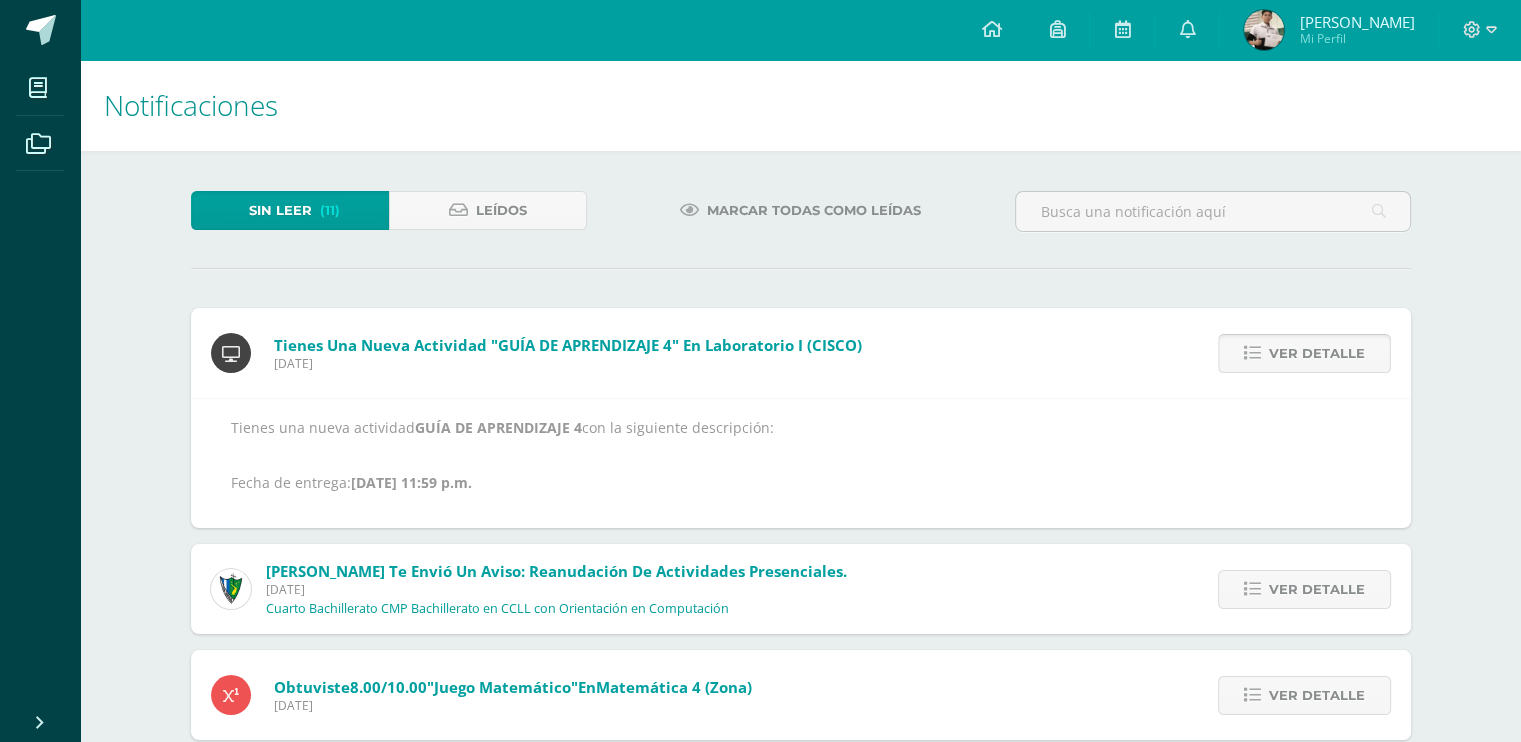 click on "Ver detalle" at bounding box center (1304, 353) 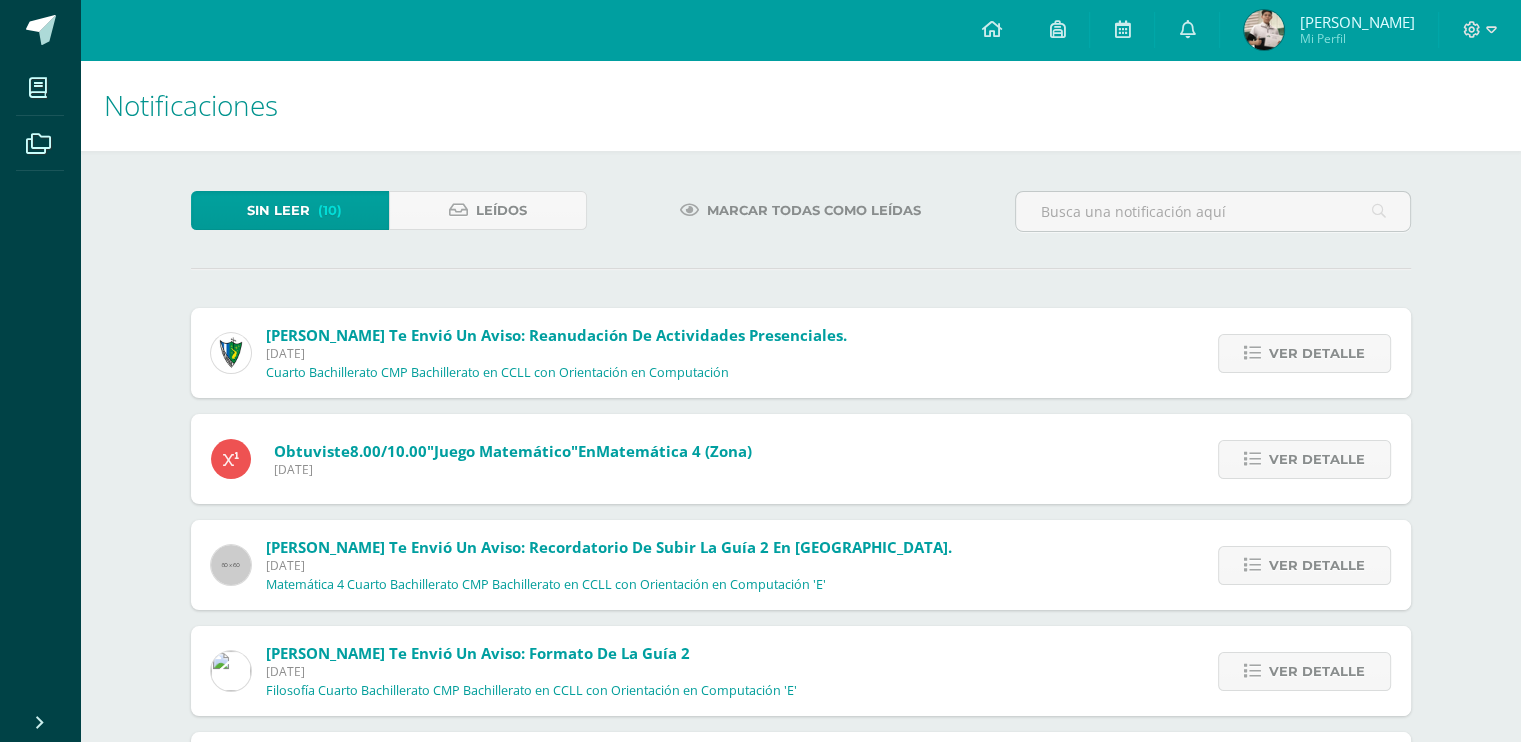 click on "Ver detalle" at bounding box center (1304, 353) 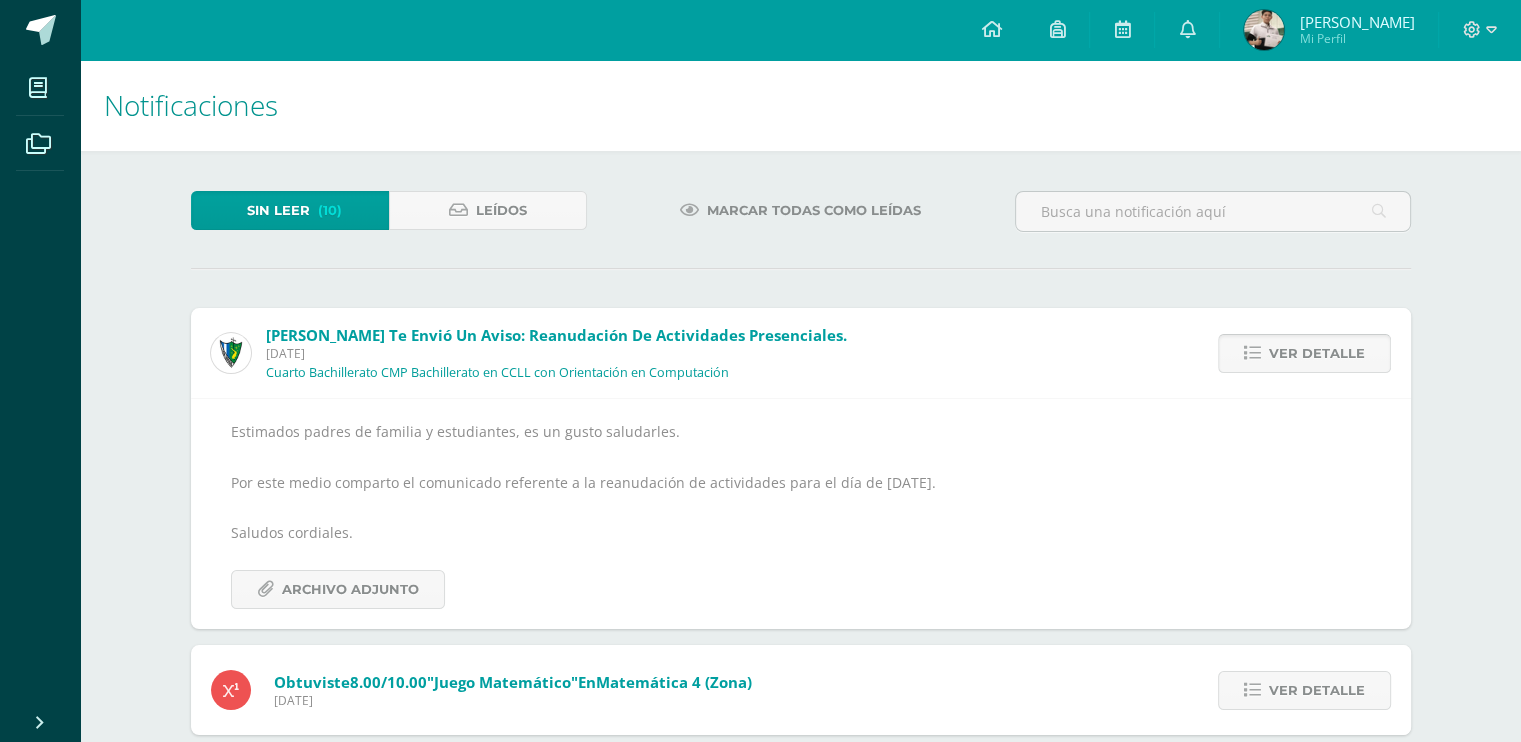 click on "Ver detalle" at bounding box center (1304, 353) 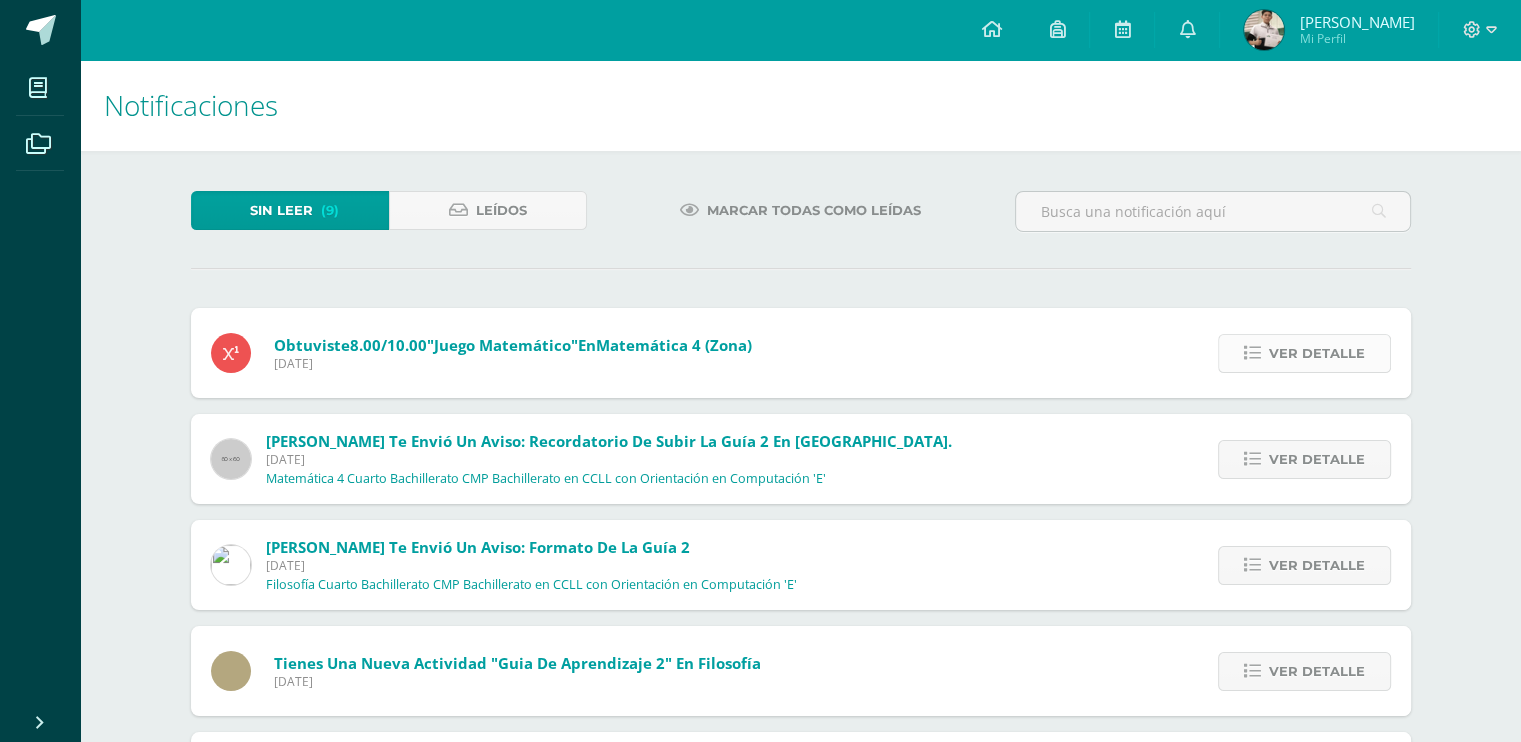 click on "Ver detalle" at bounding box center [1304, 353] 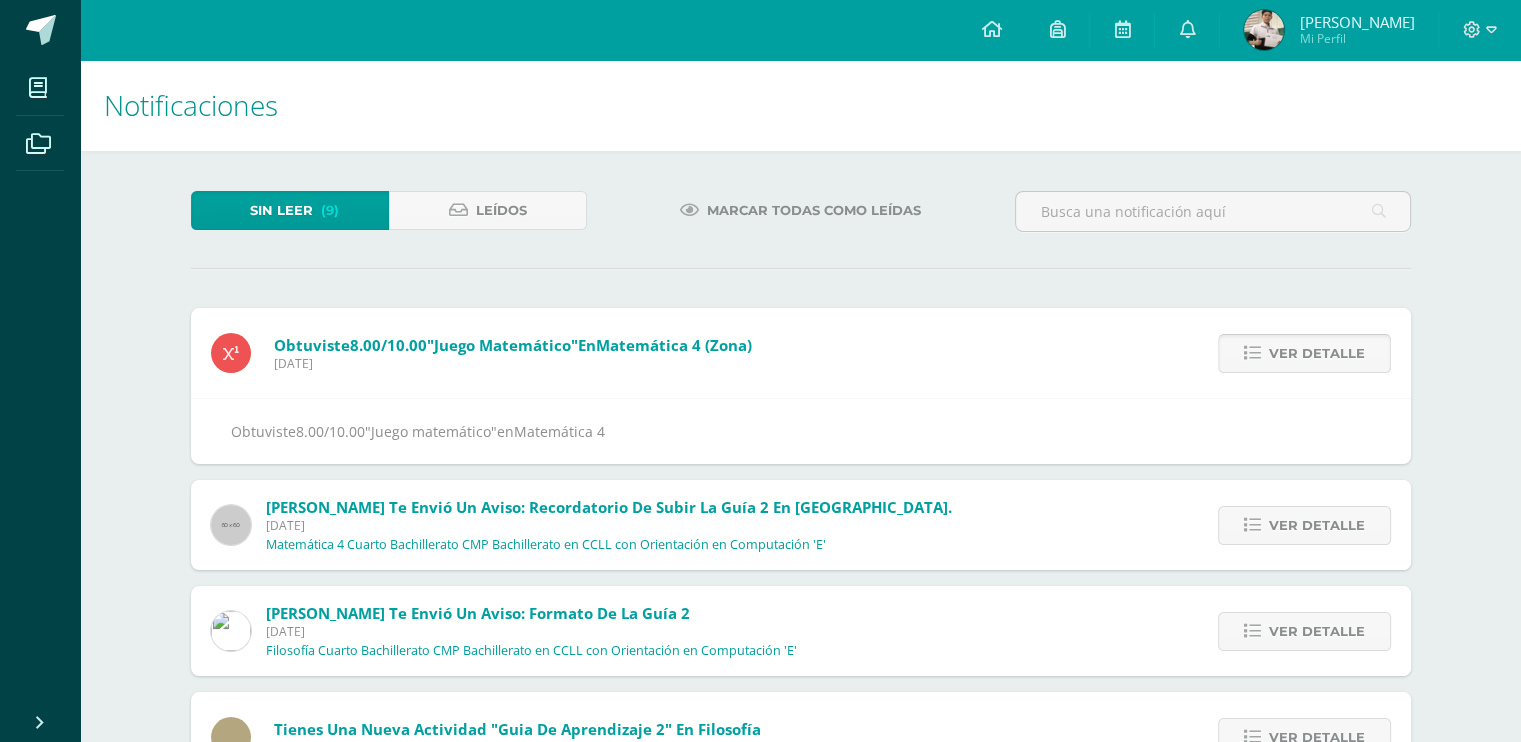 click on "Ver detalle" at bounding box center [1304, 353] 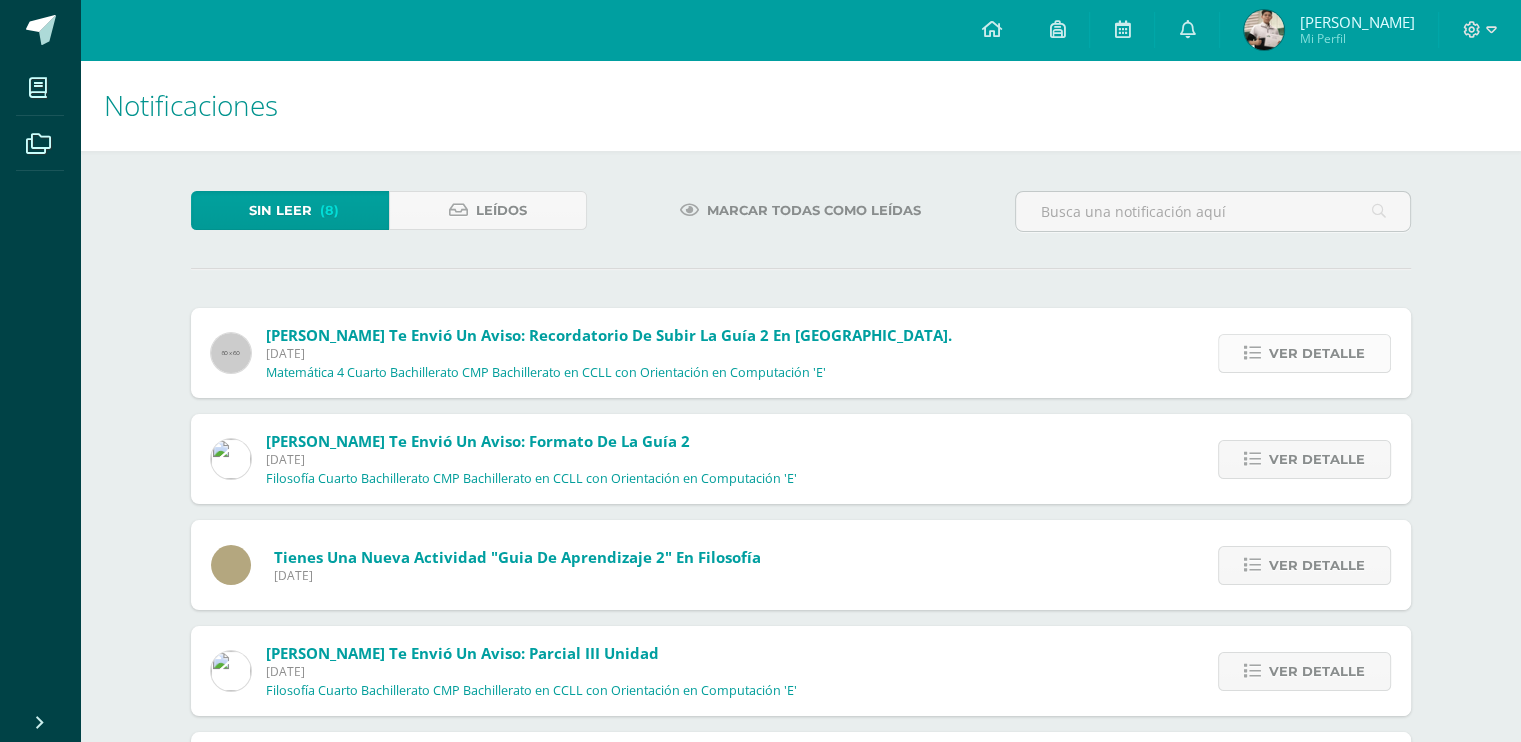 click on "Ver detalle" at bounding box center (1304, 353) 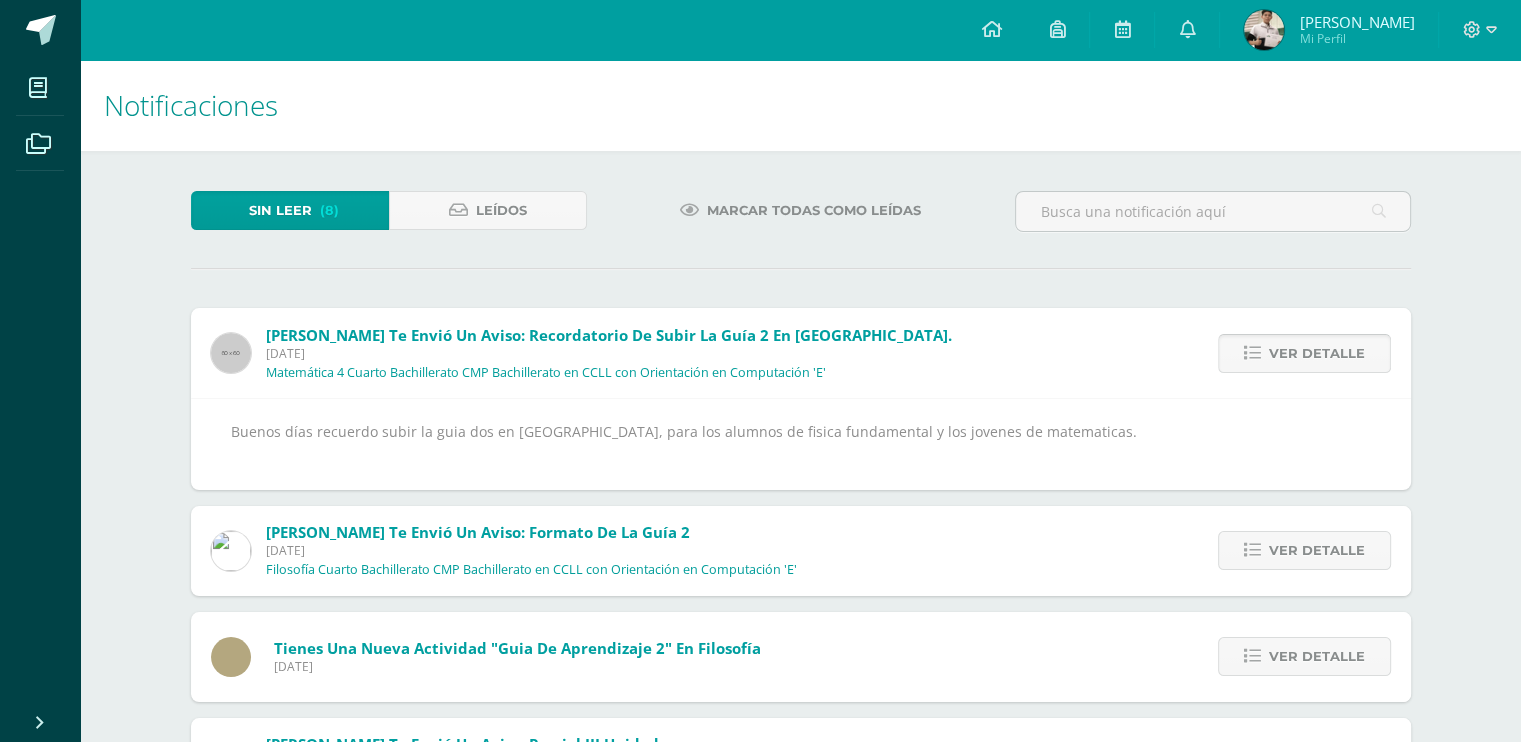 click on "Ver detalle" at bounding box center [1304, 353] 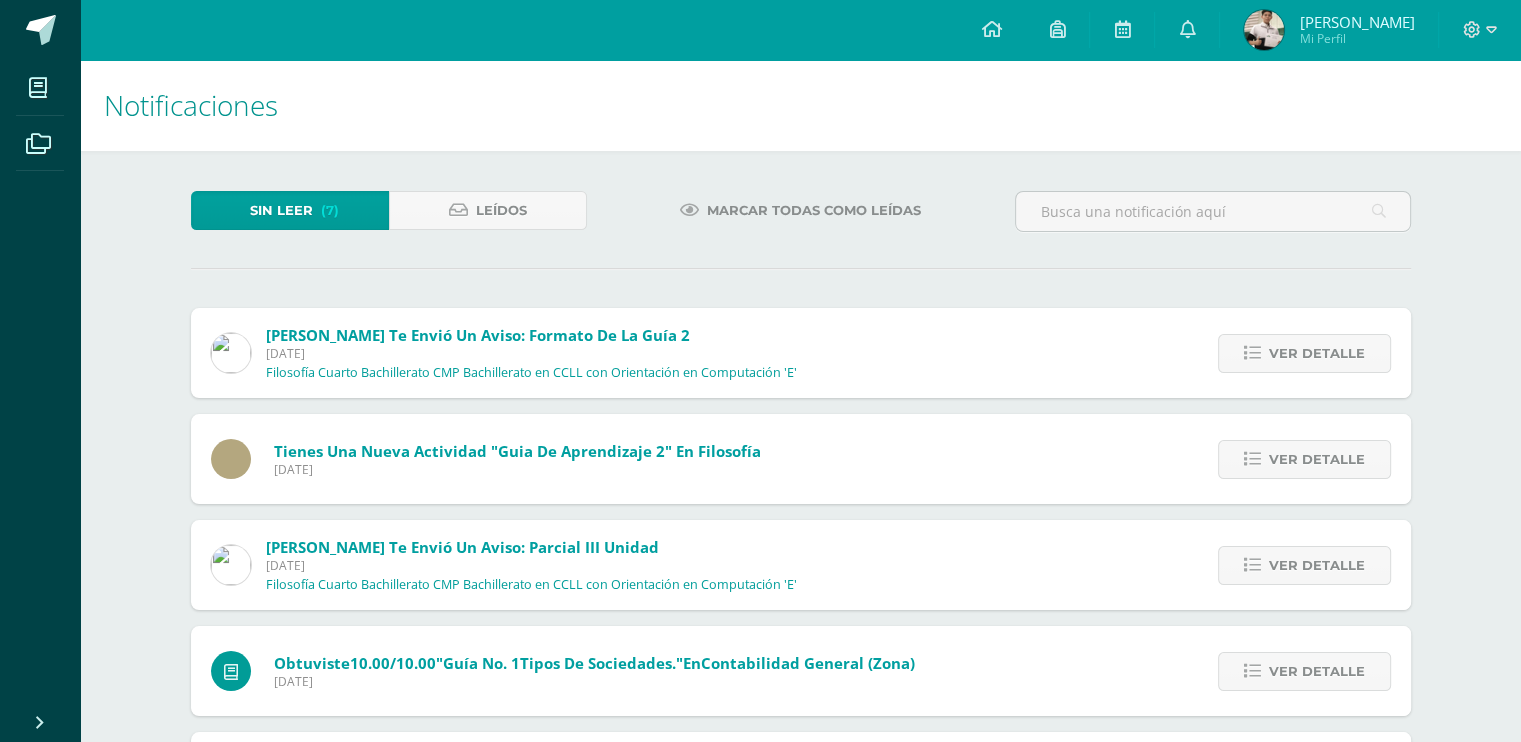 click on "Ver detalle" at bounding box center [1304, 353] 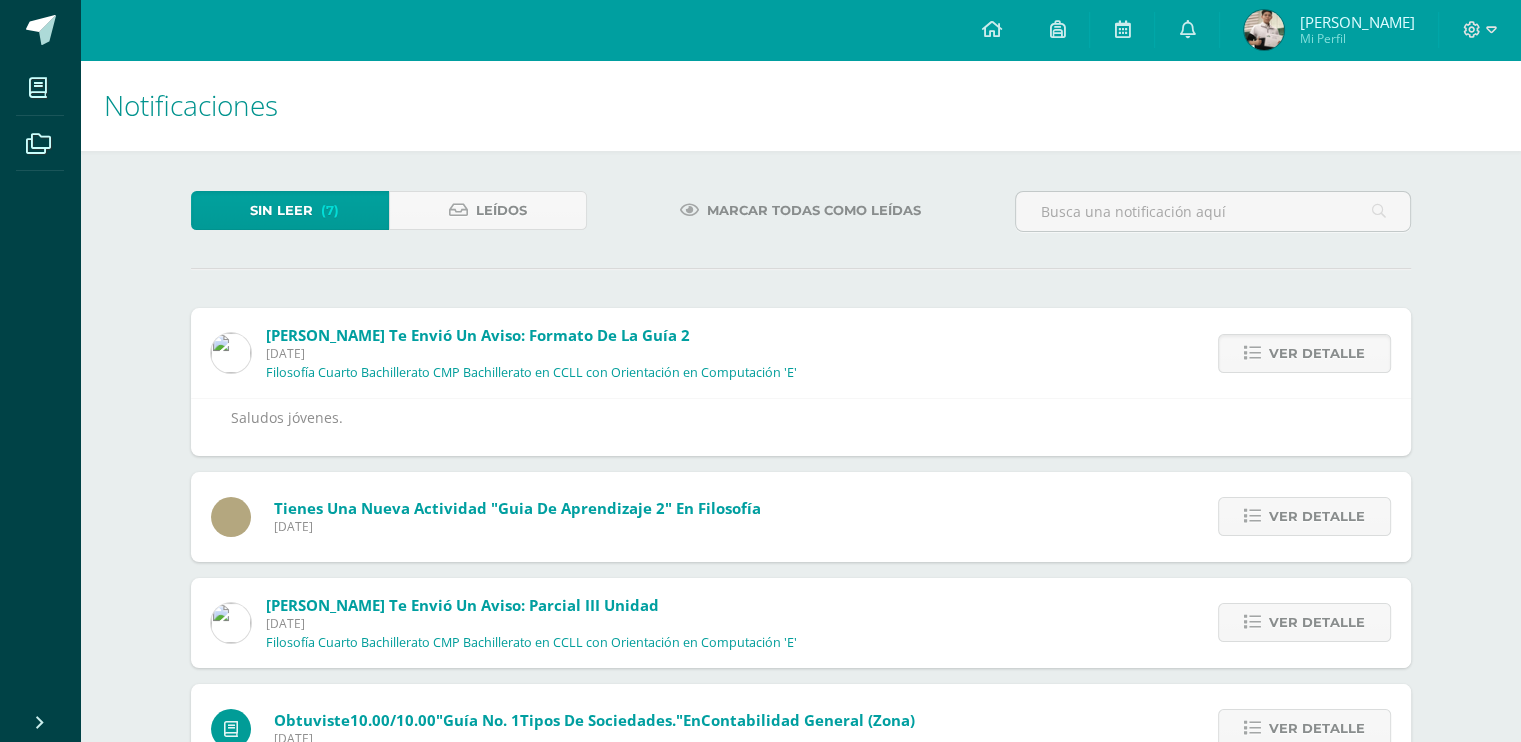 click on "Ver detalle" at bounding box center (1304, 353) 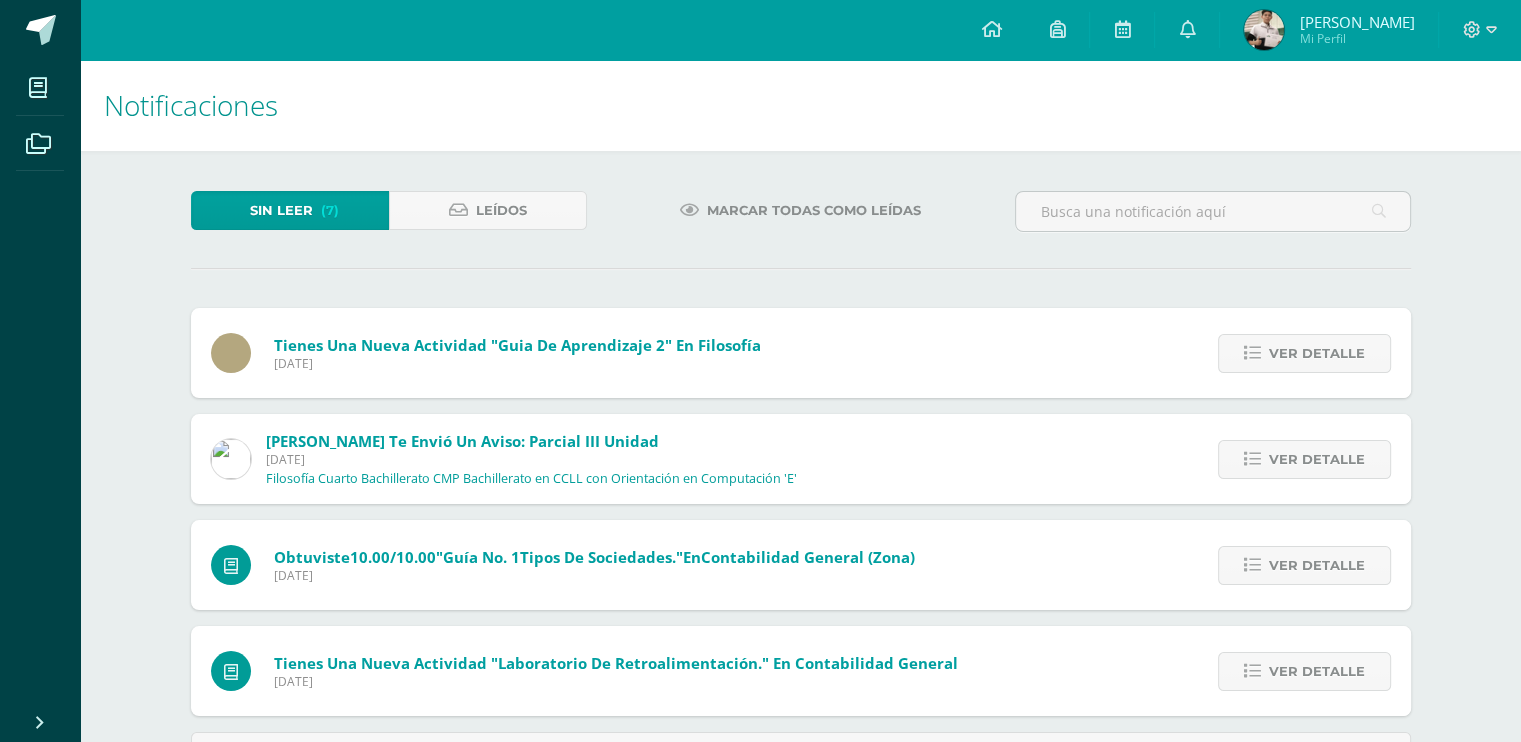 click on "Ver detalle" at bounding box center (1304, 353) 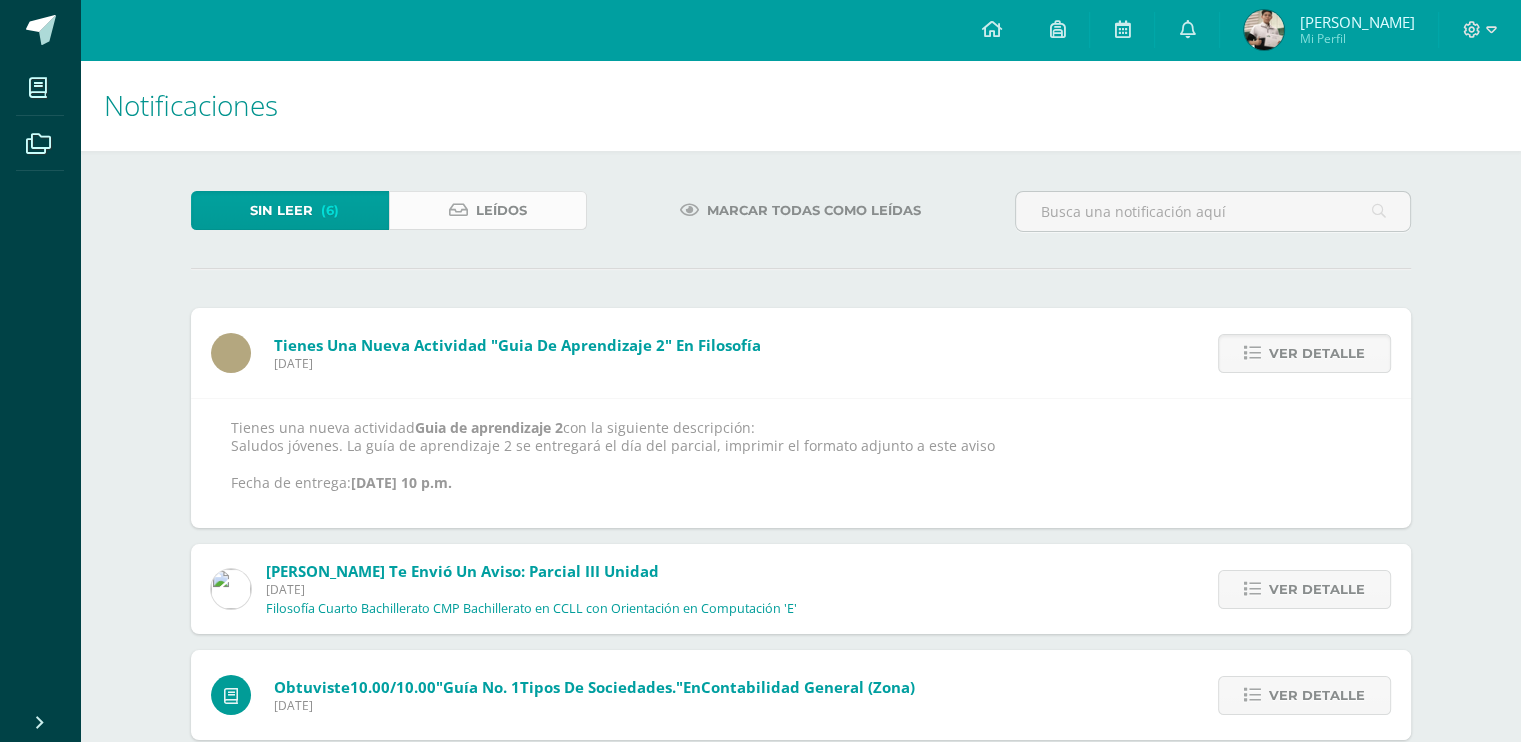 click on "Leídos" at bounding box center (501, 210) 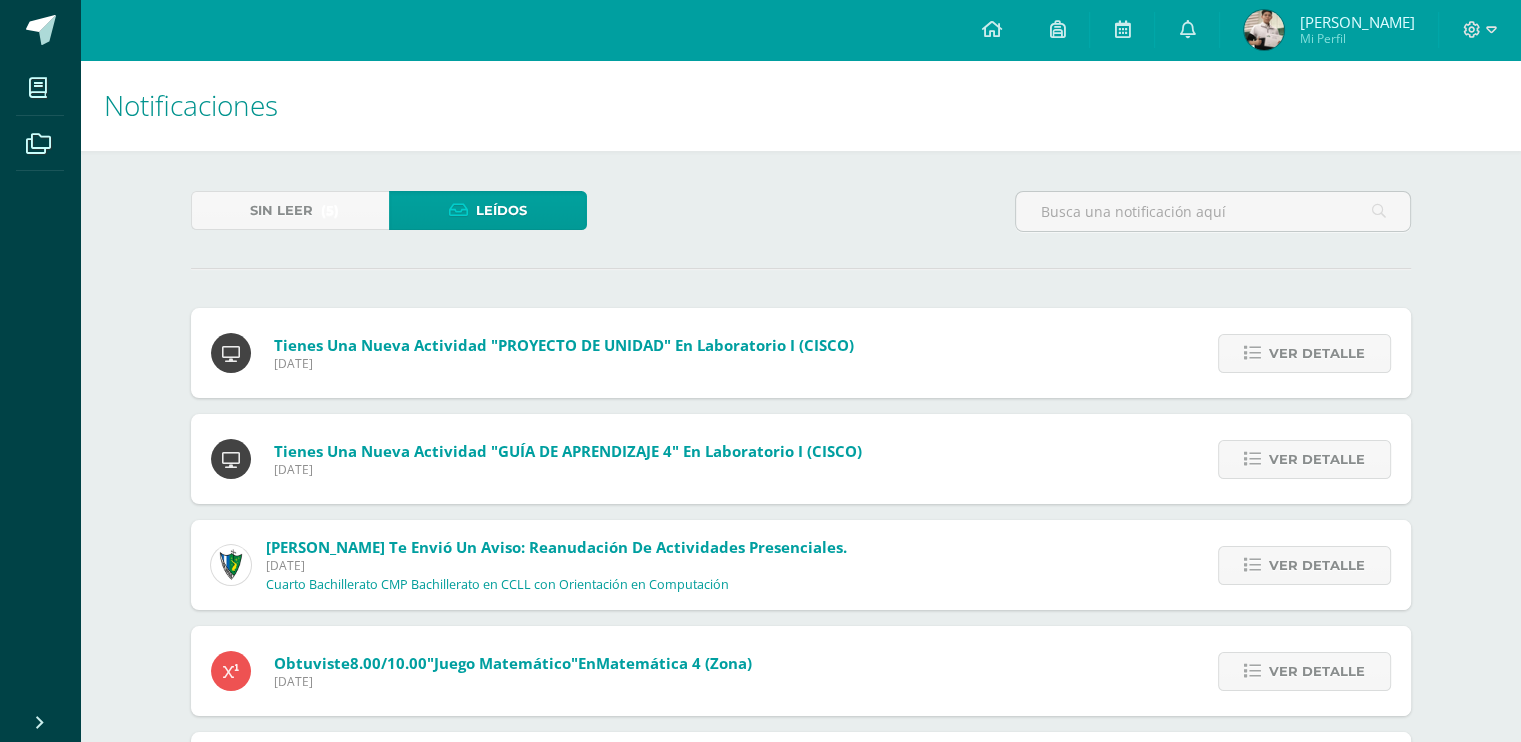 scroll, scrollTop: 649, scrollLeft: 0, axis: vertical 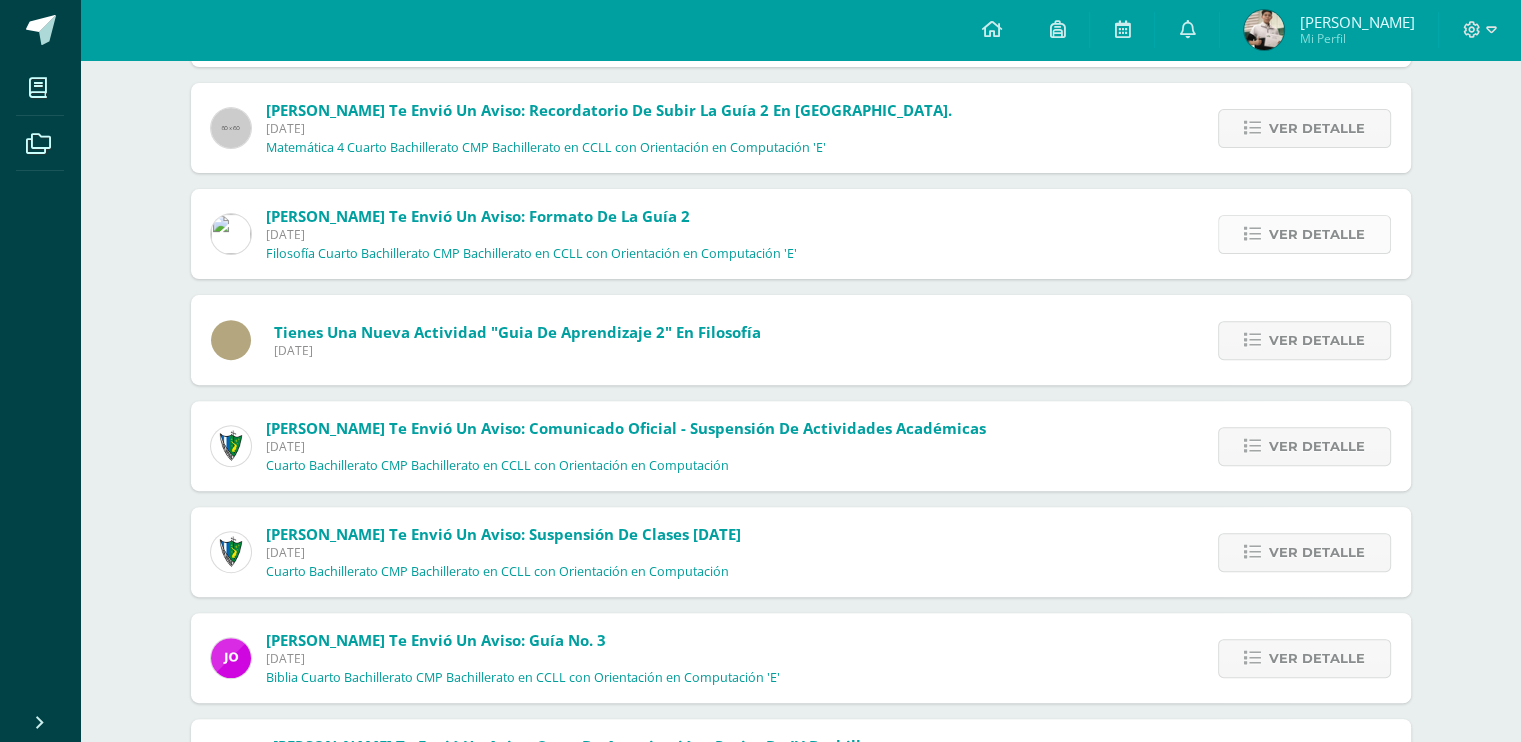 click on "Ver detalle" at bounding box center (1304, 234) 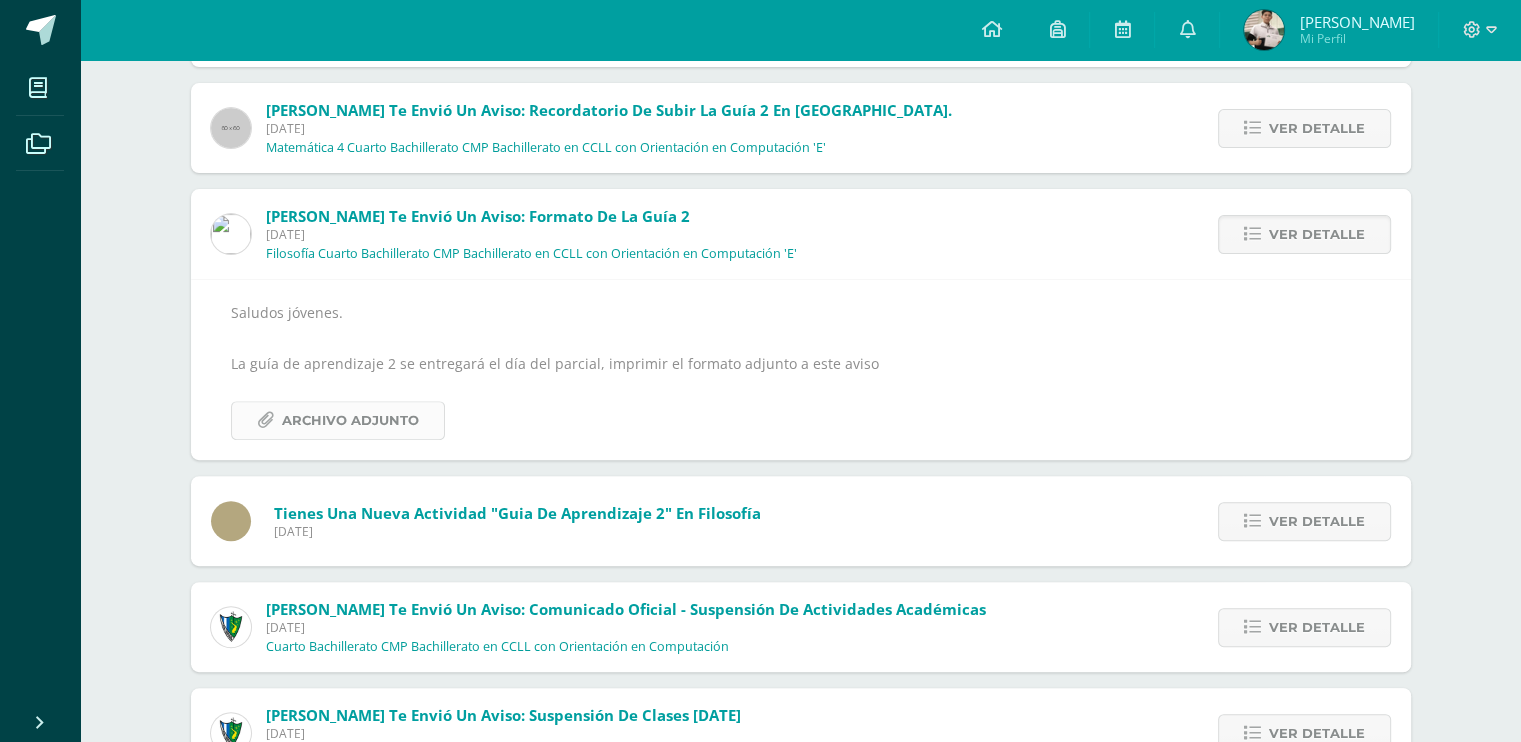 click on "Archivo Adjunto" at bounding box center (338, 420) 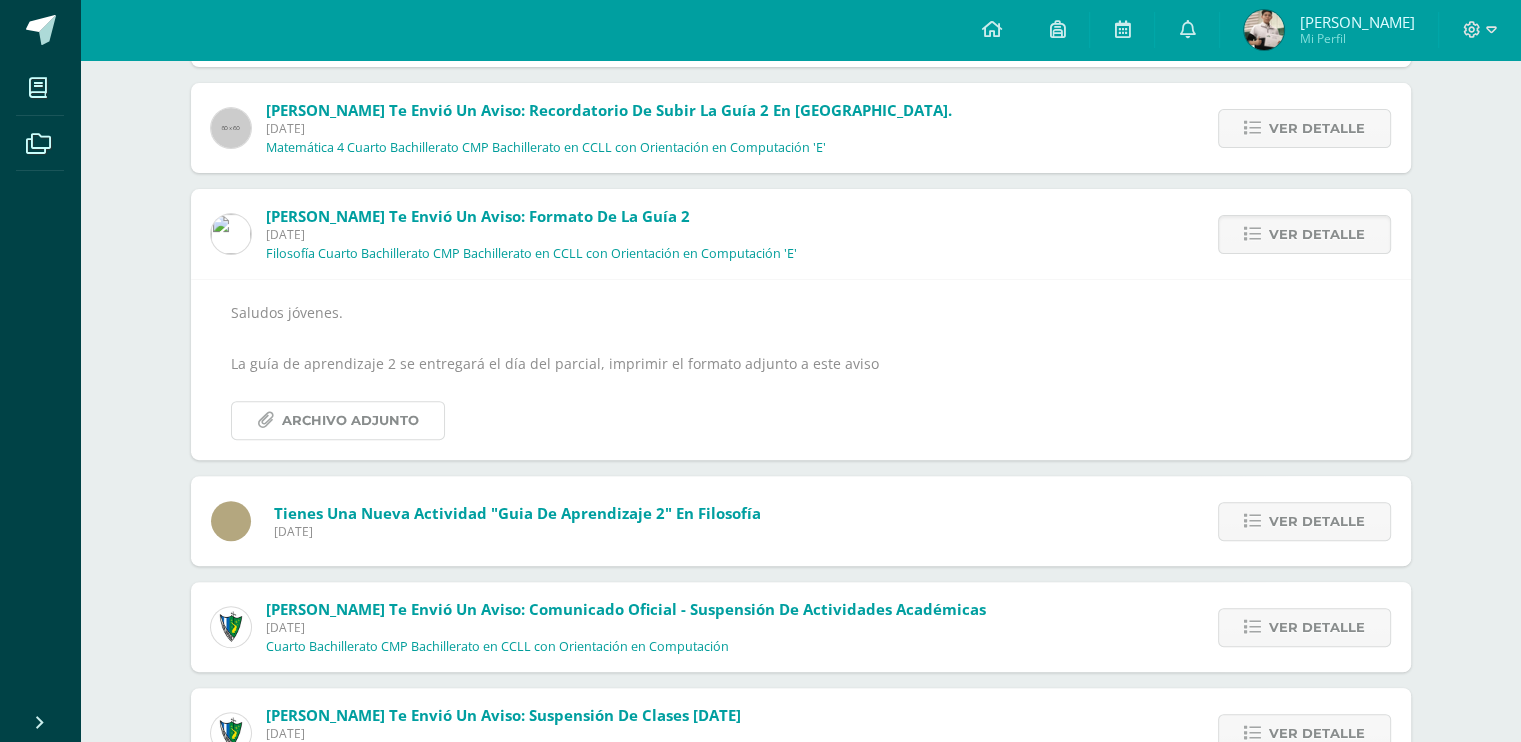 scroll, scrollTop: 0, scrollLeft: 0, axis: both 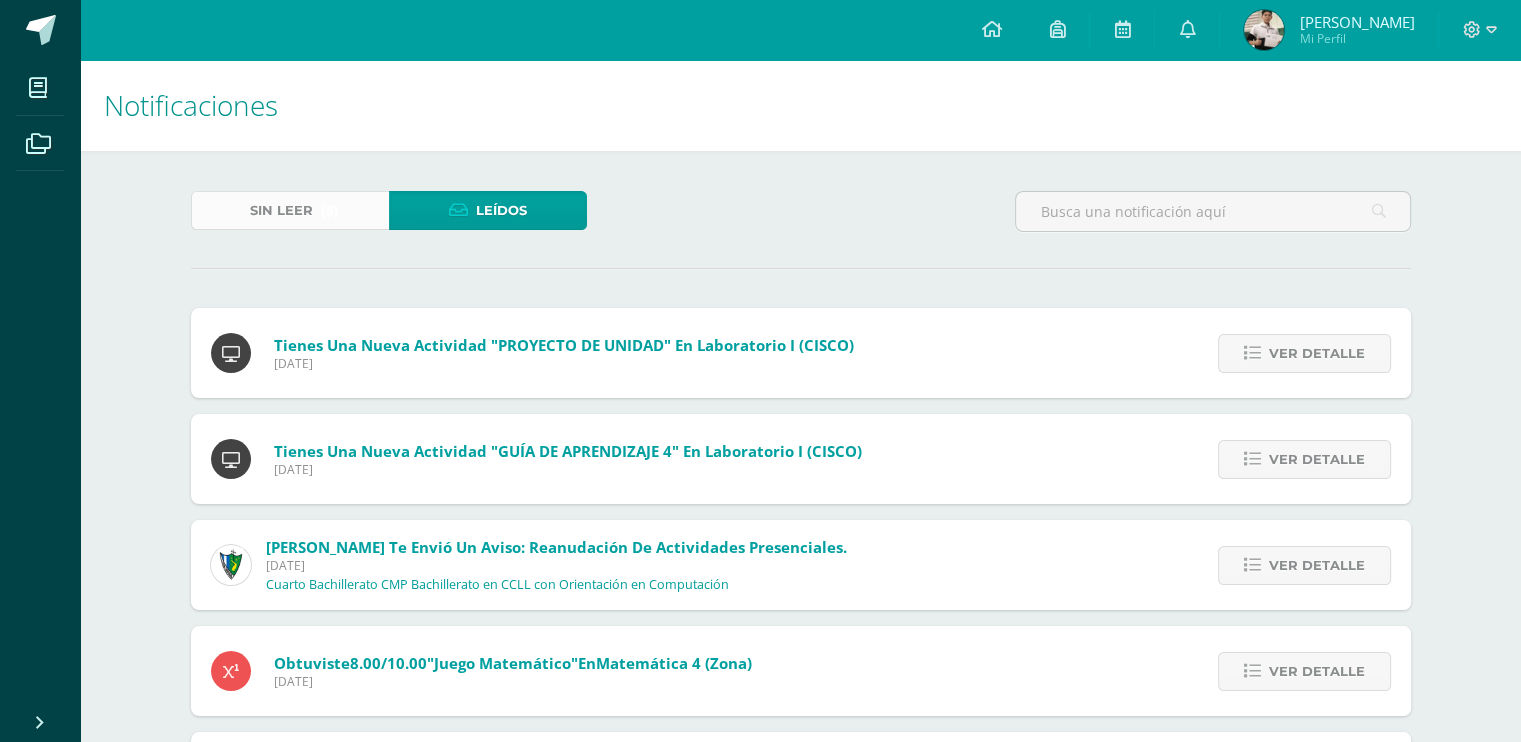 click on "Sin leer" at bounding box center (281, 210) 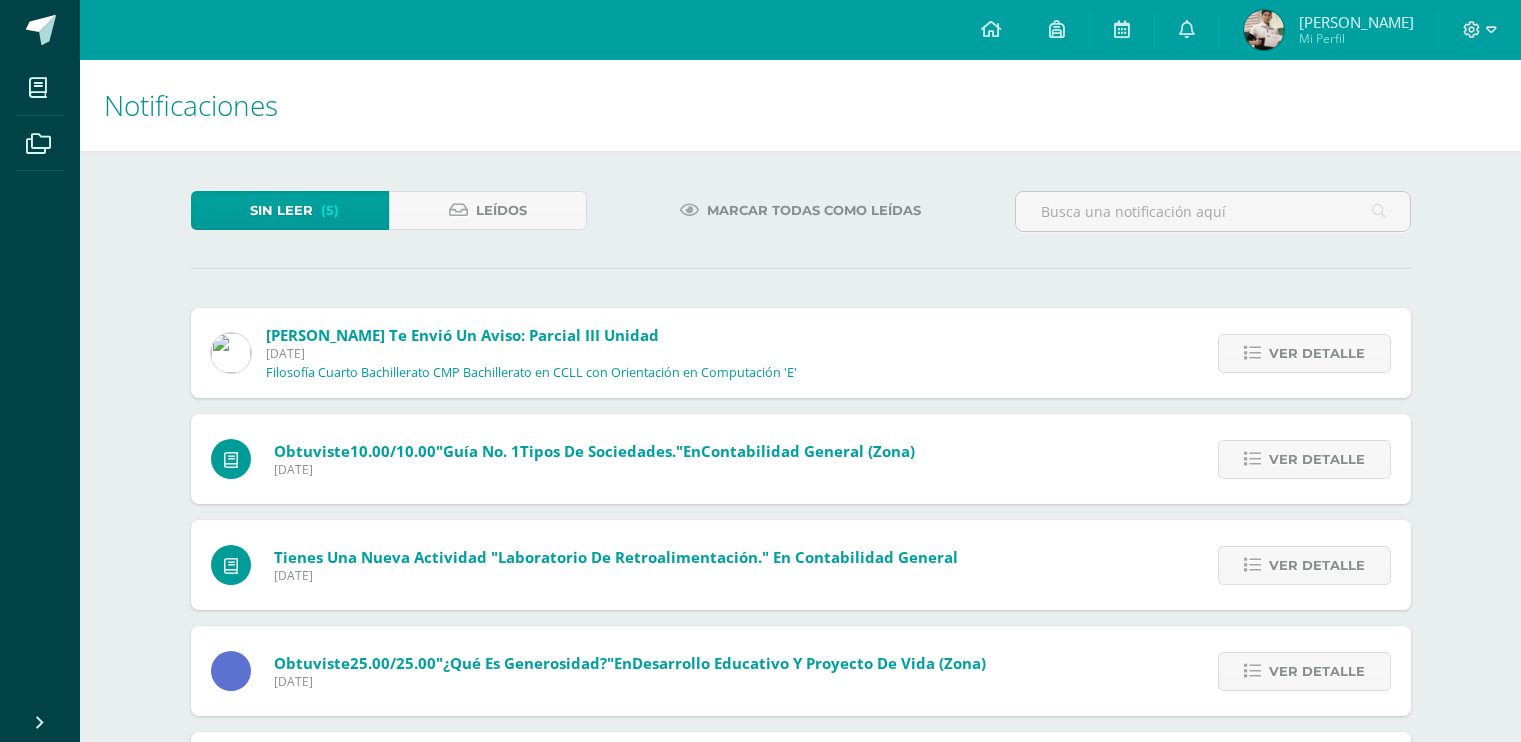 scroll, scrollTop: 0, scrollLeft: 0, axis: both 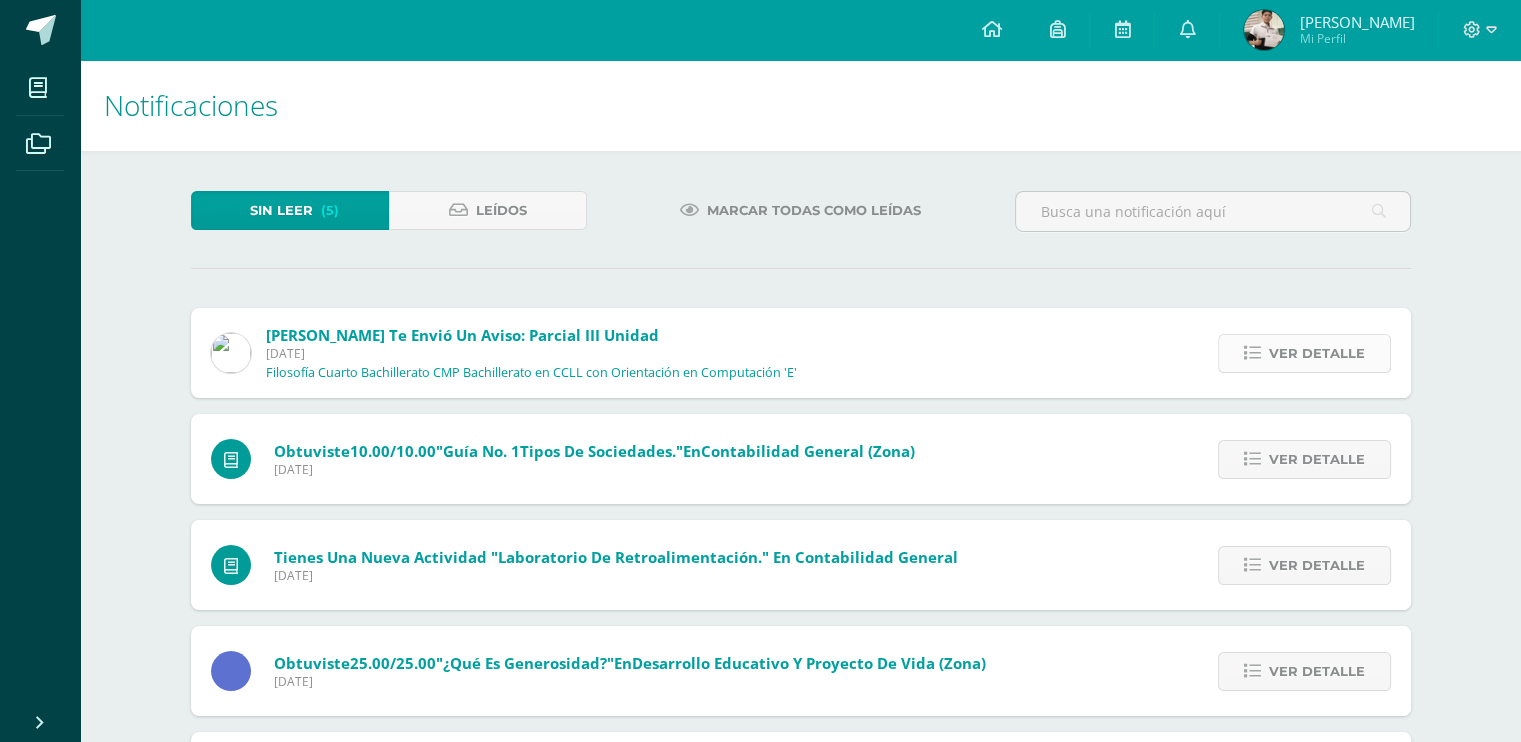 click on "Ver detalle" at bounding box center [1304, 353] 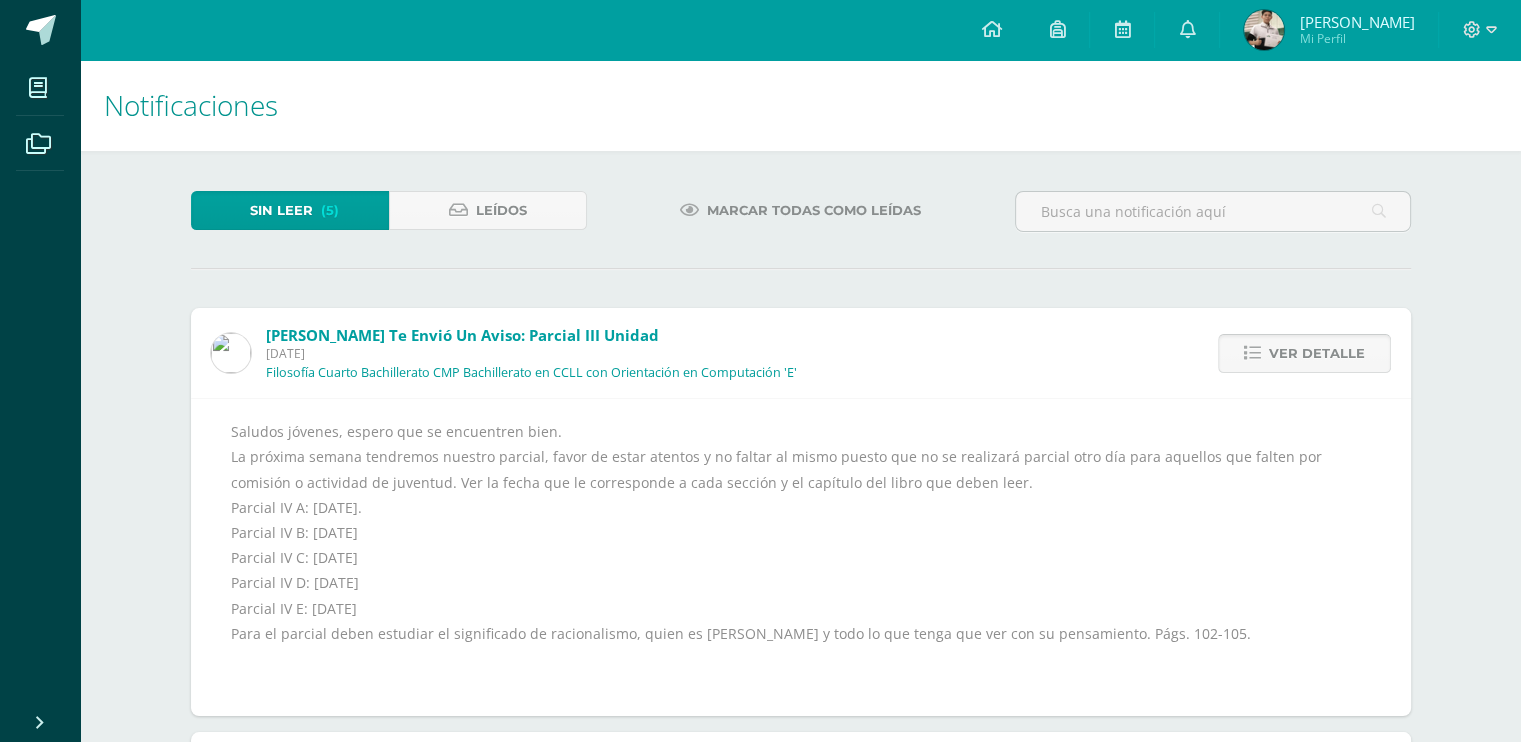 click on "Ver detalle" at bounding box center [1304, 353] 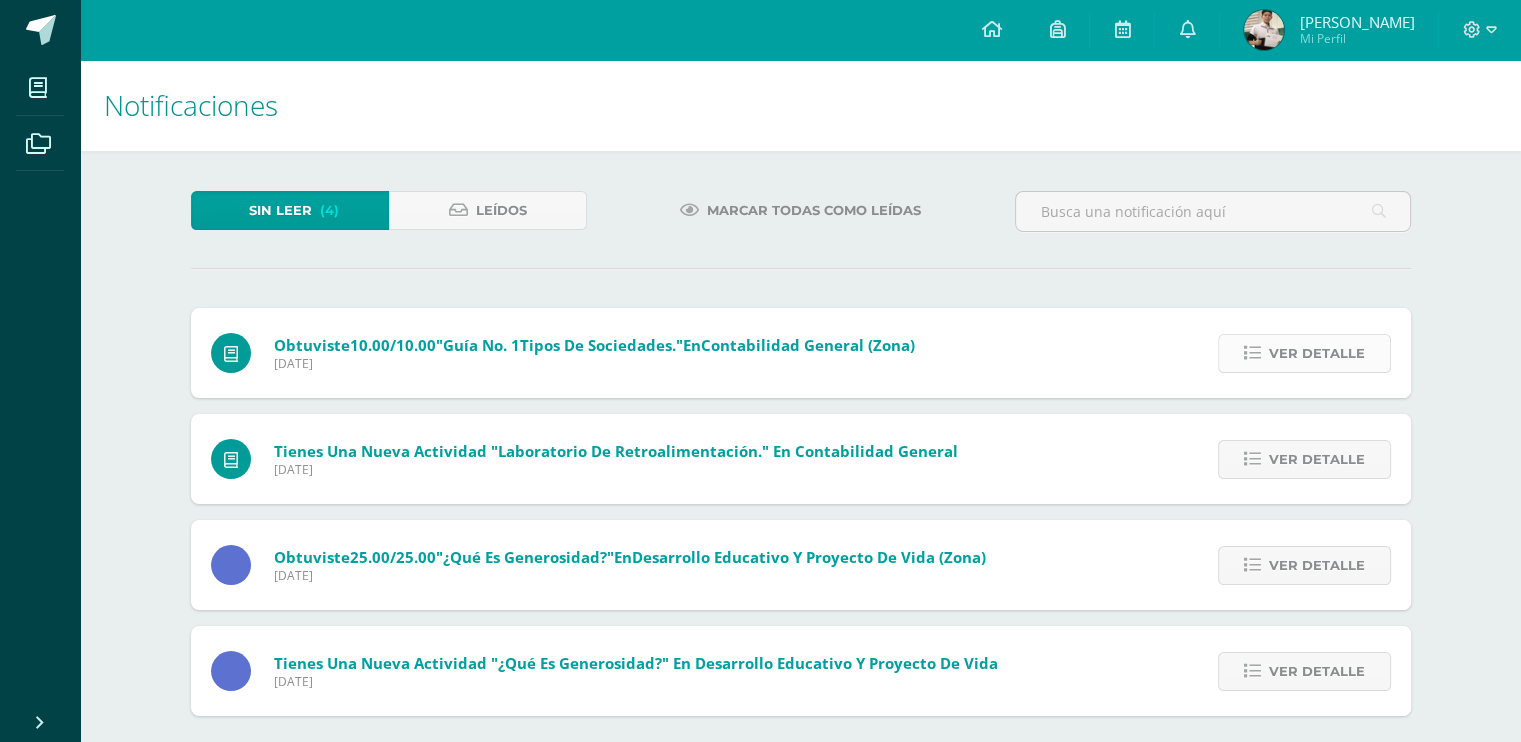 click on "Ver detalle" at bounding box center [1304, 353] 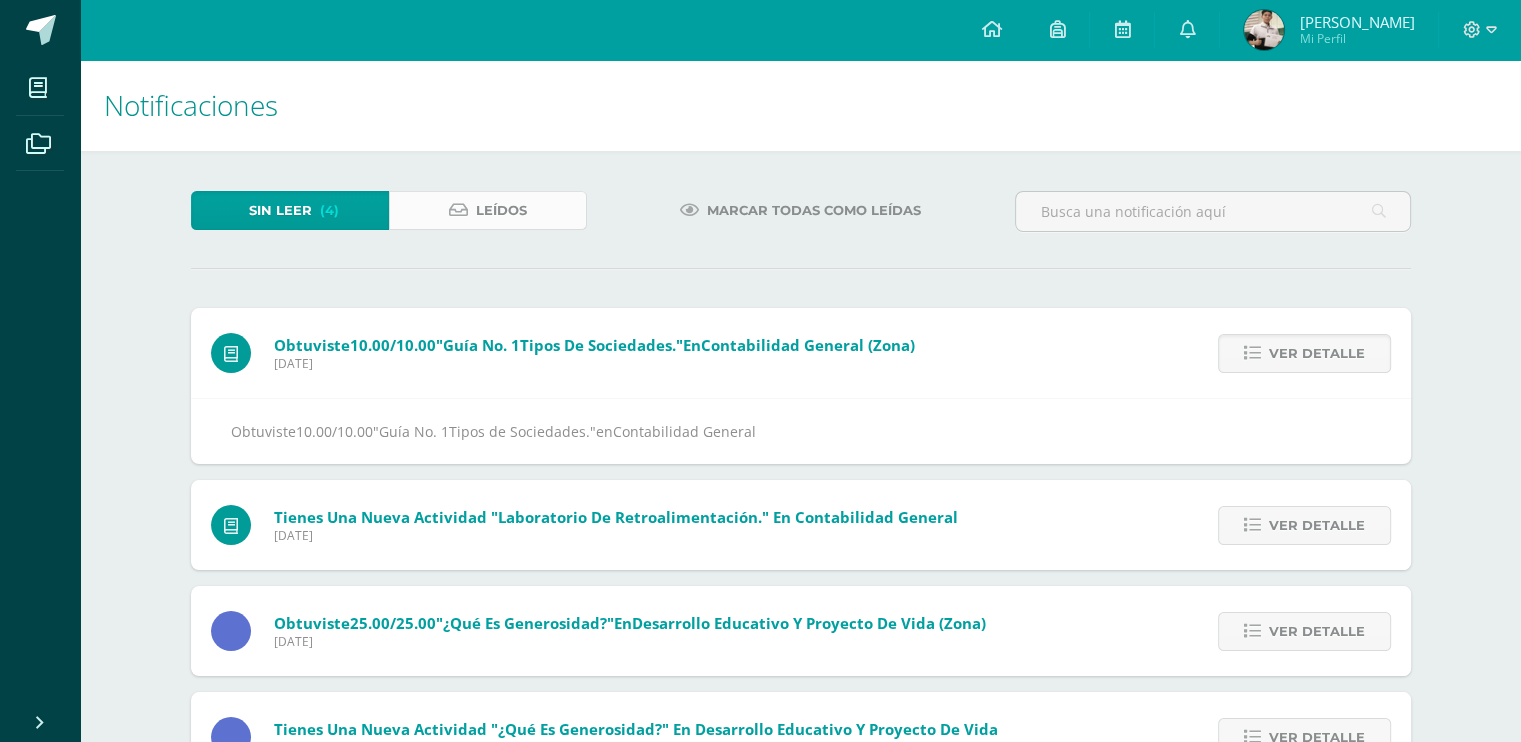 click on "Leídos" at bounding box center [501, 210] 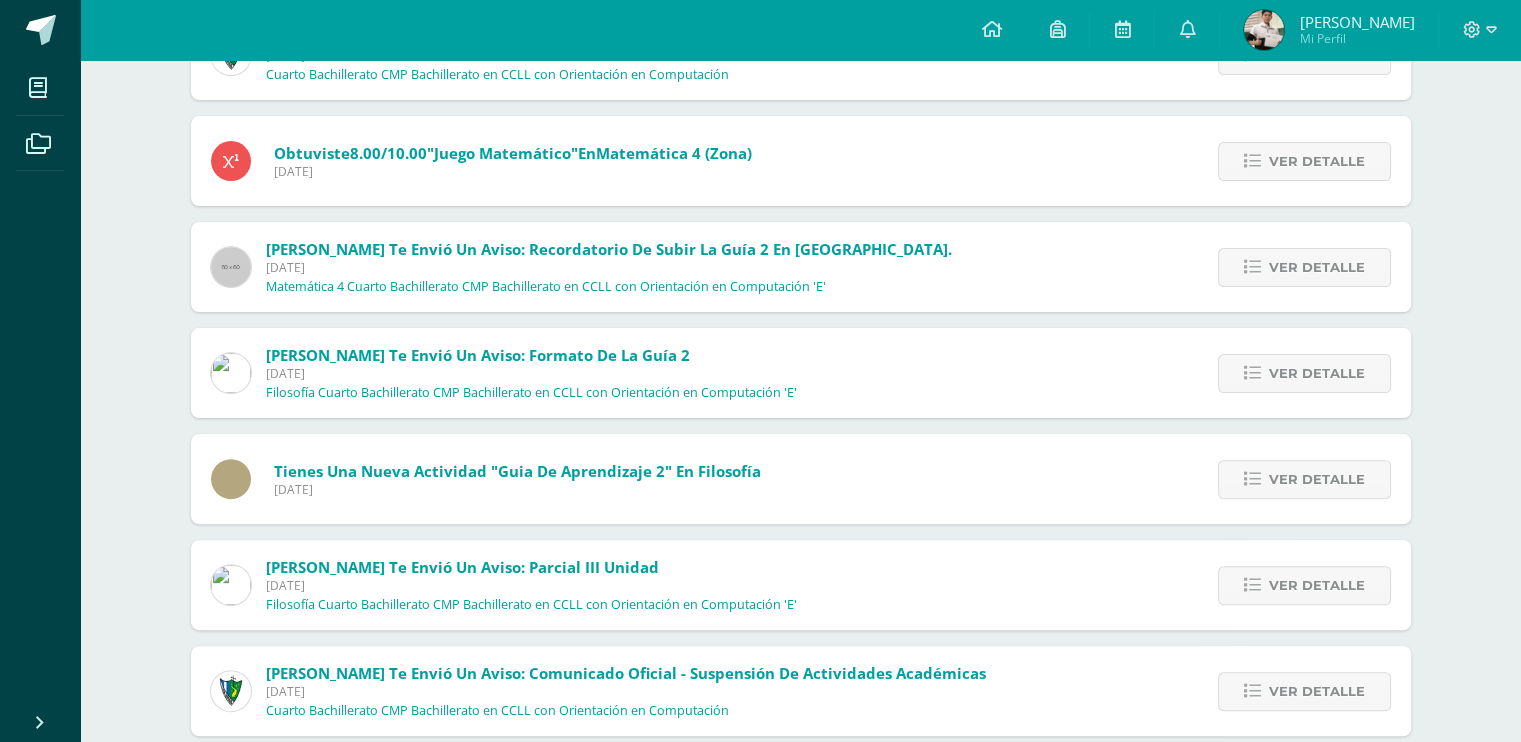scroll, scrollTop: 649, scrollLeft: 0, axis: vertical 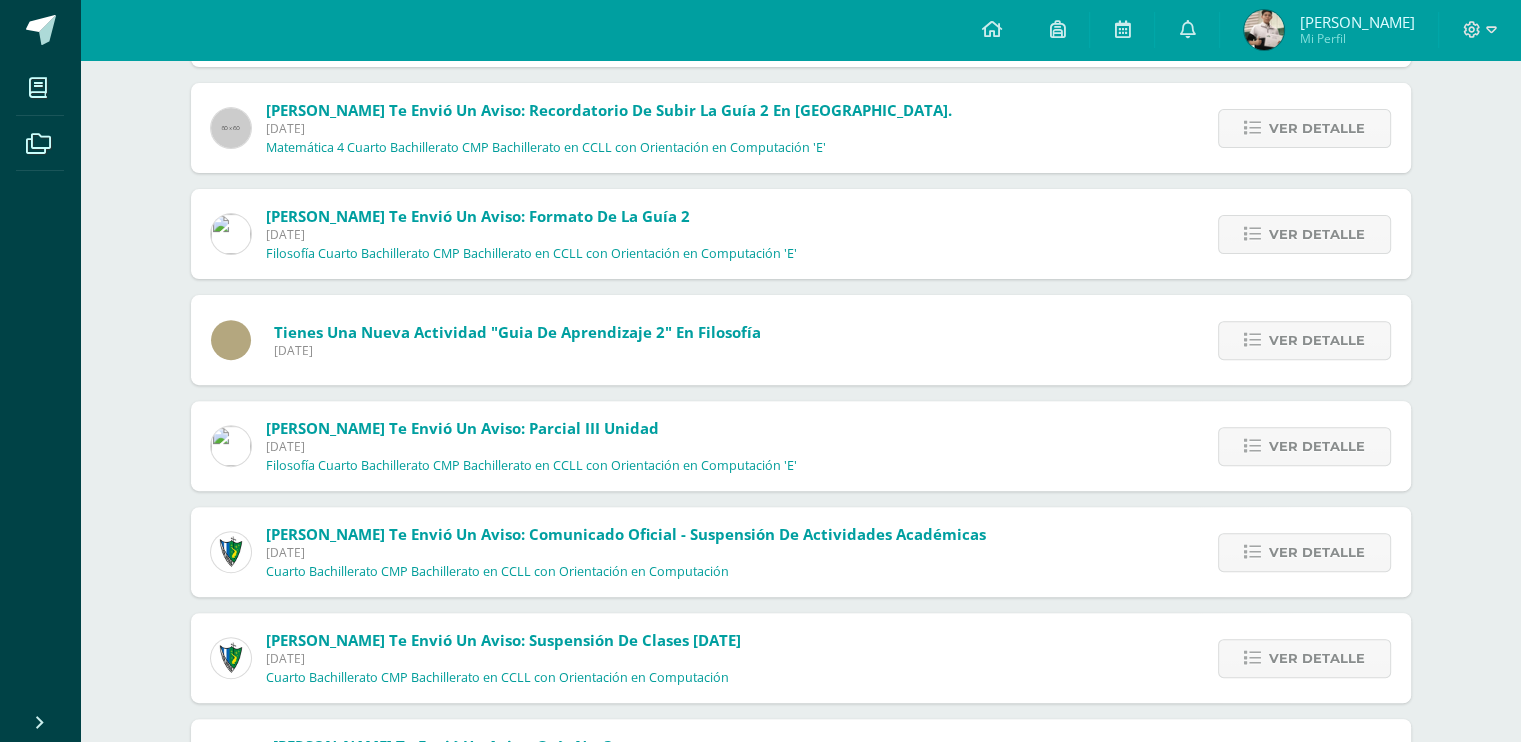 click on "Ver detalle" at bounding box center [1299, 340] 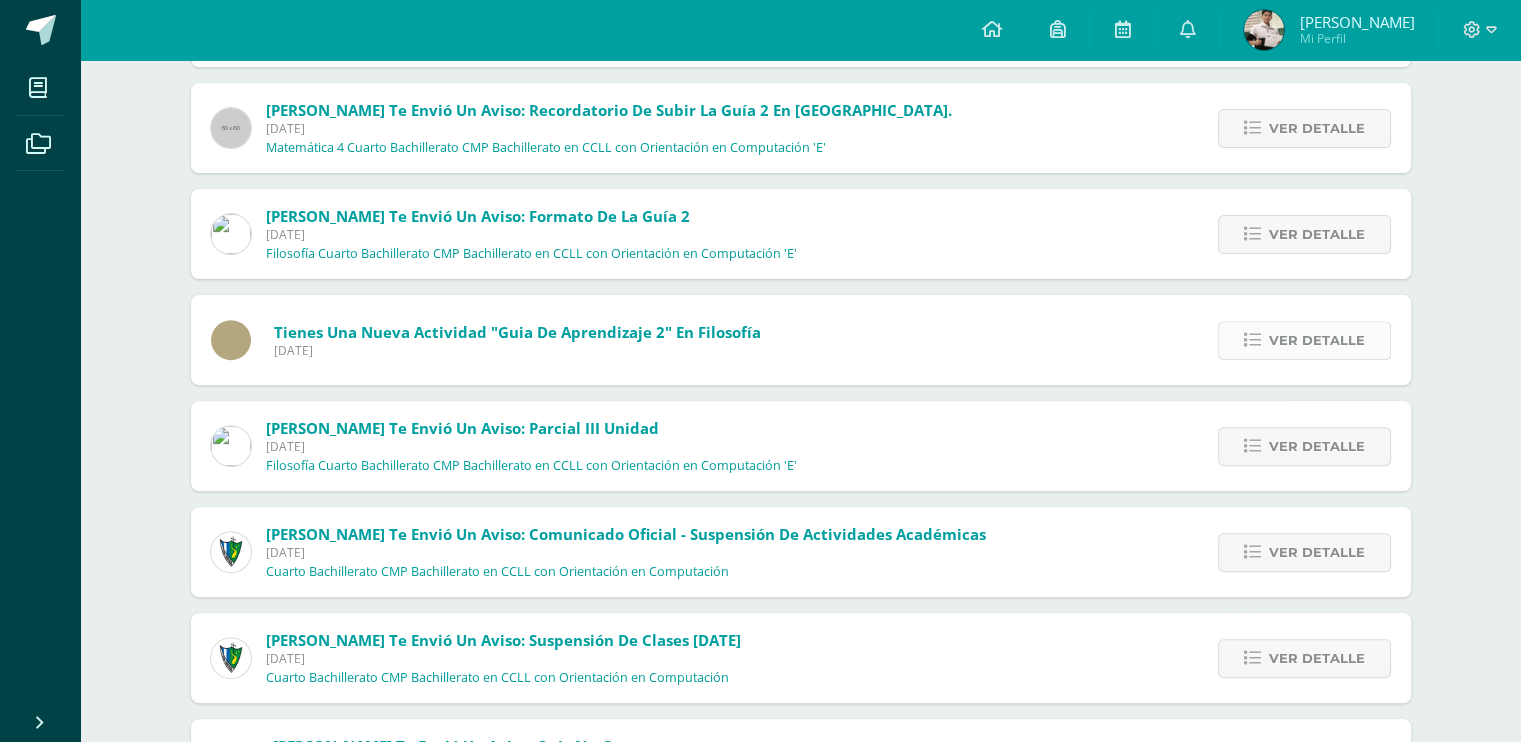 click at bounding box center (1252, 340) 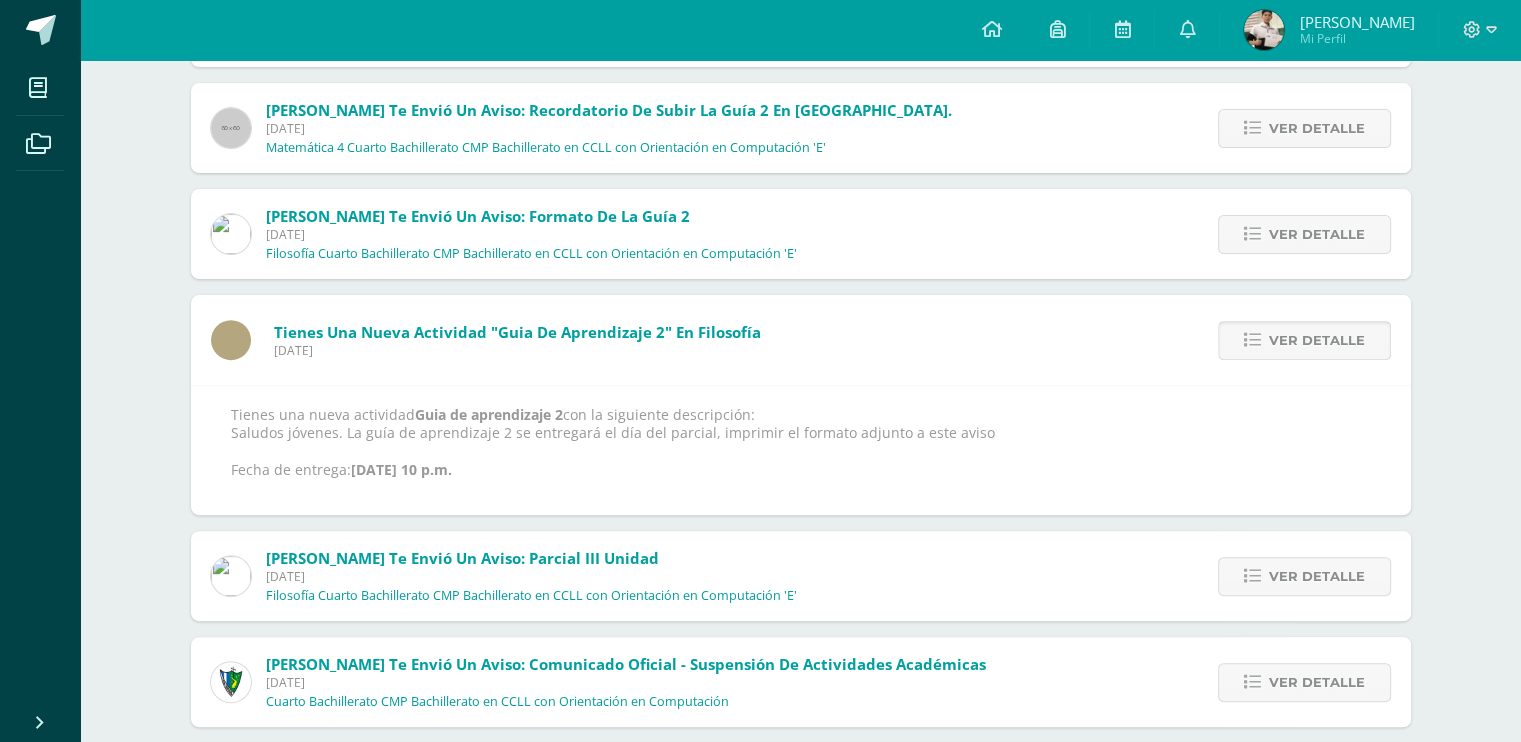 click at bounding box center (1252, 340) 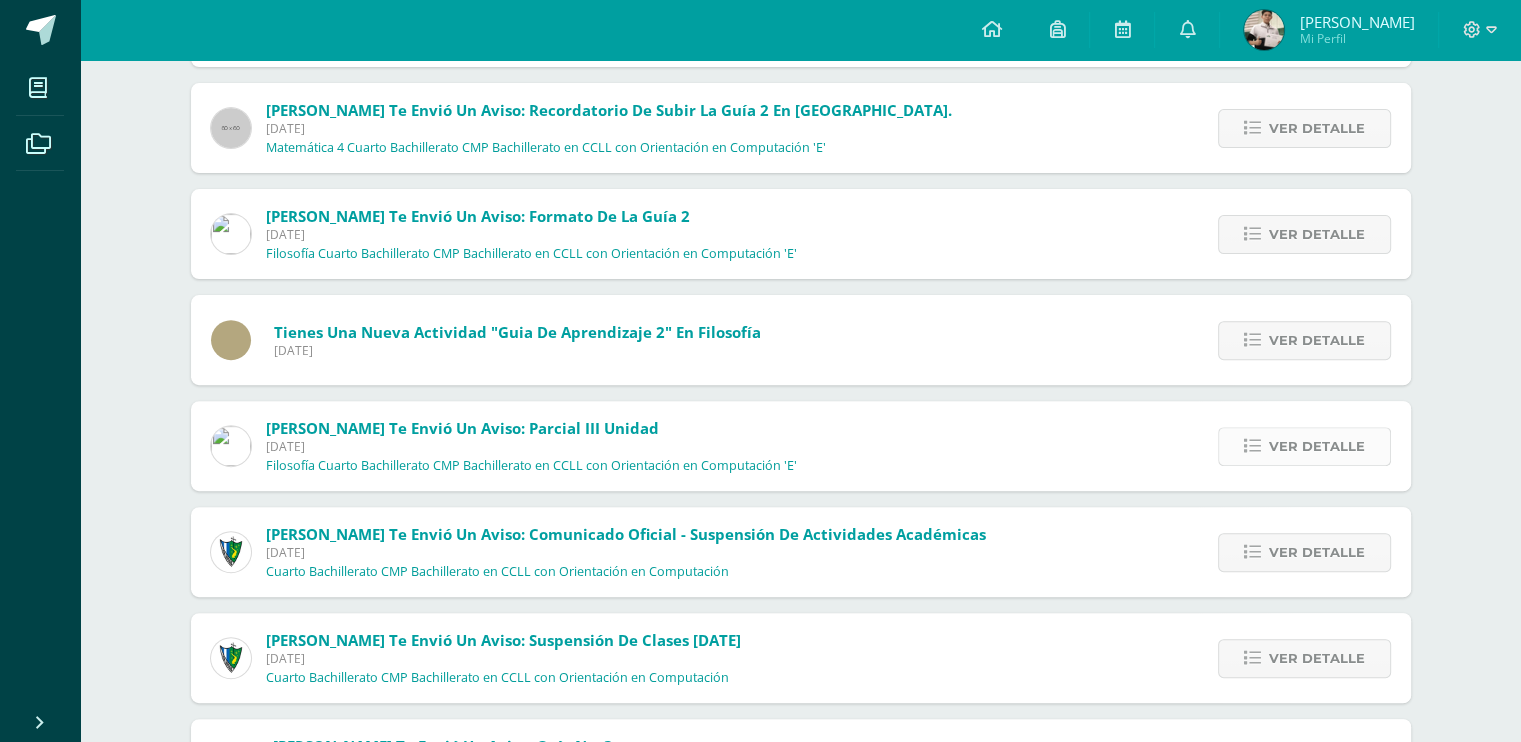 click at bounding box center (1252, 446) 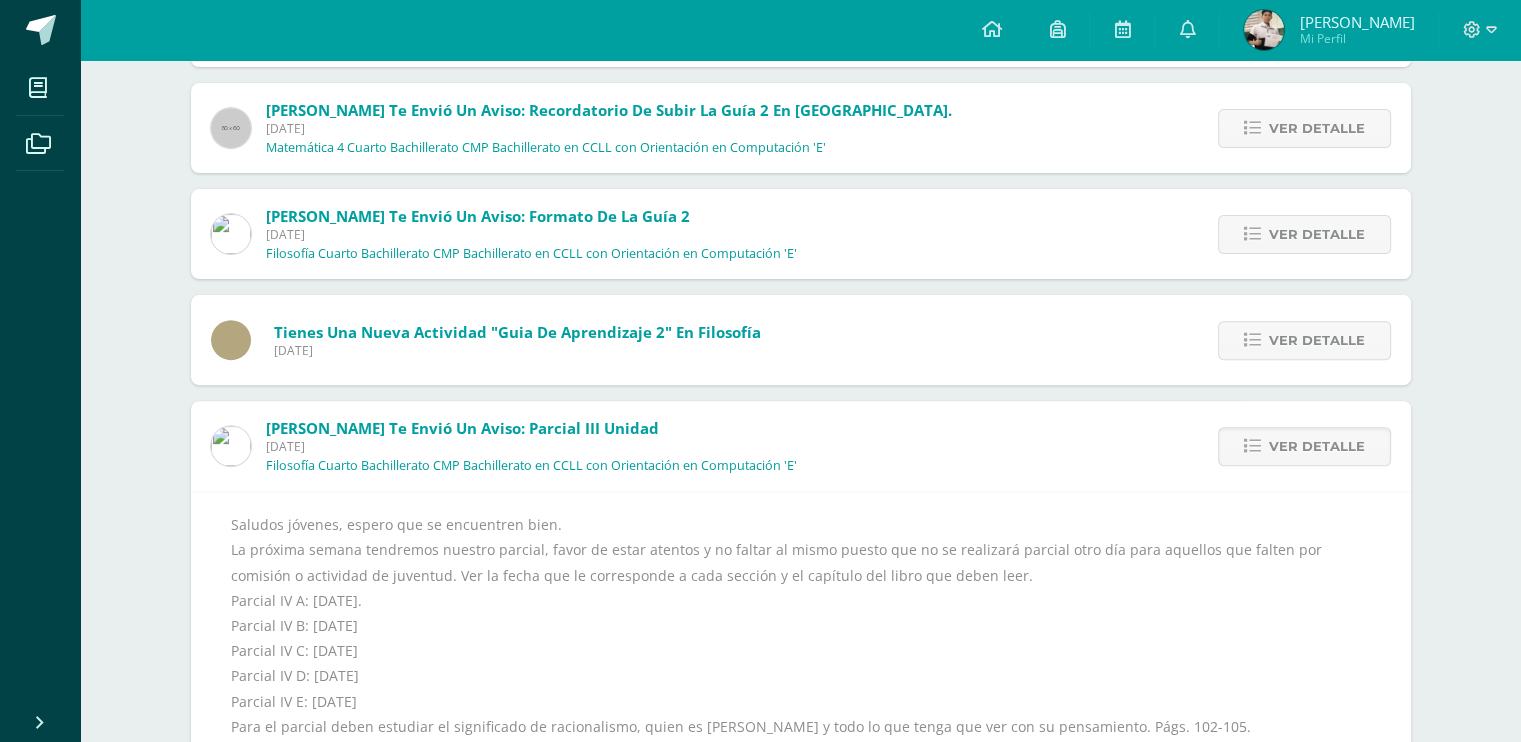 scroll, scrollTop: 0, scrollLeft: 0, axis: both 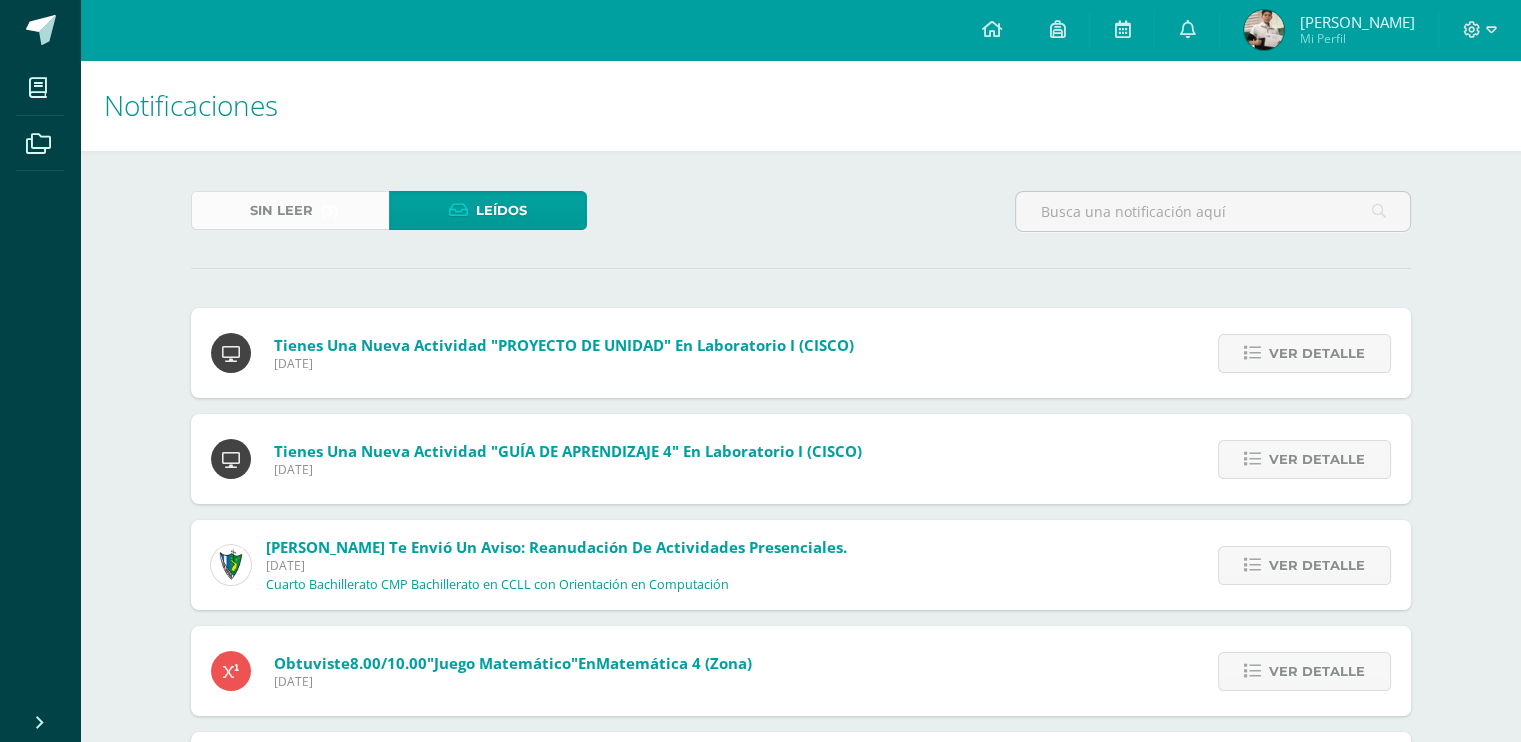 click on "Sin leer (3)" at bounding box center (290, 210) 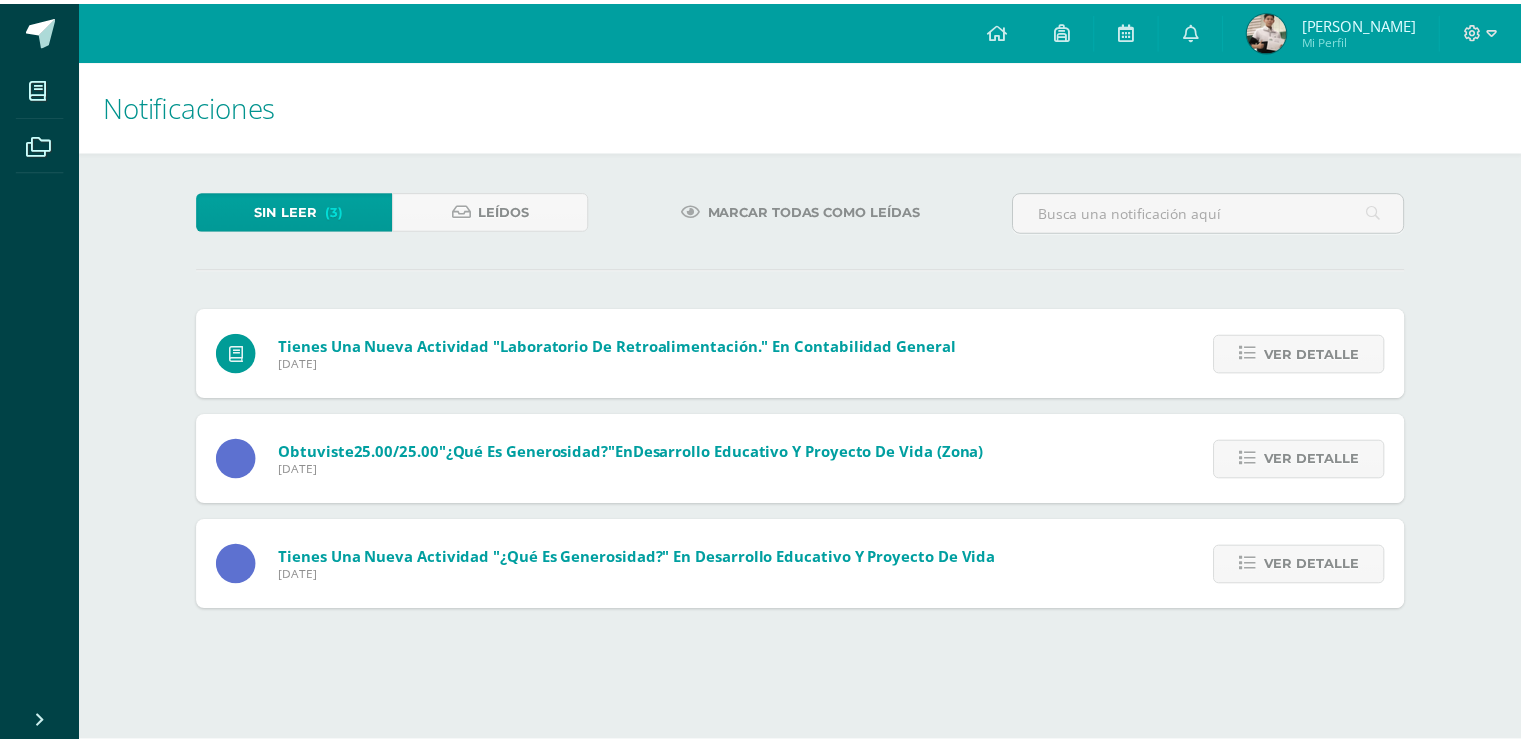 scroll, scrollTop: 0, scrollLeft: 0, axis: both 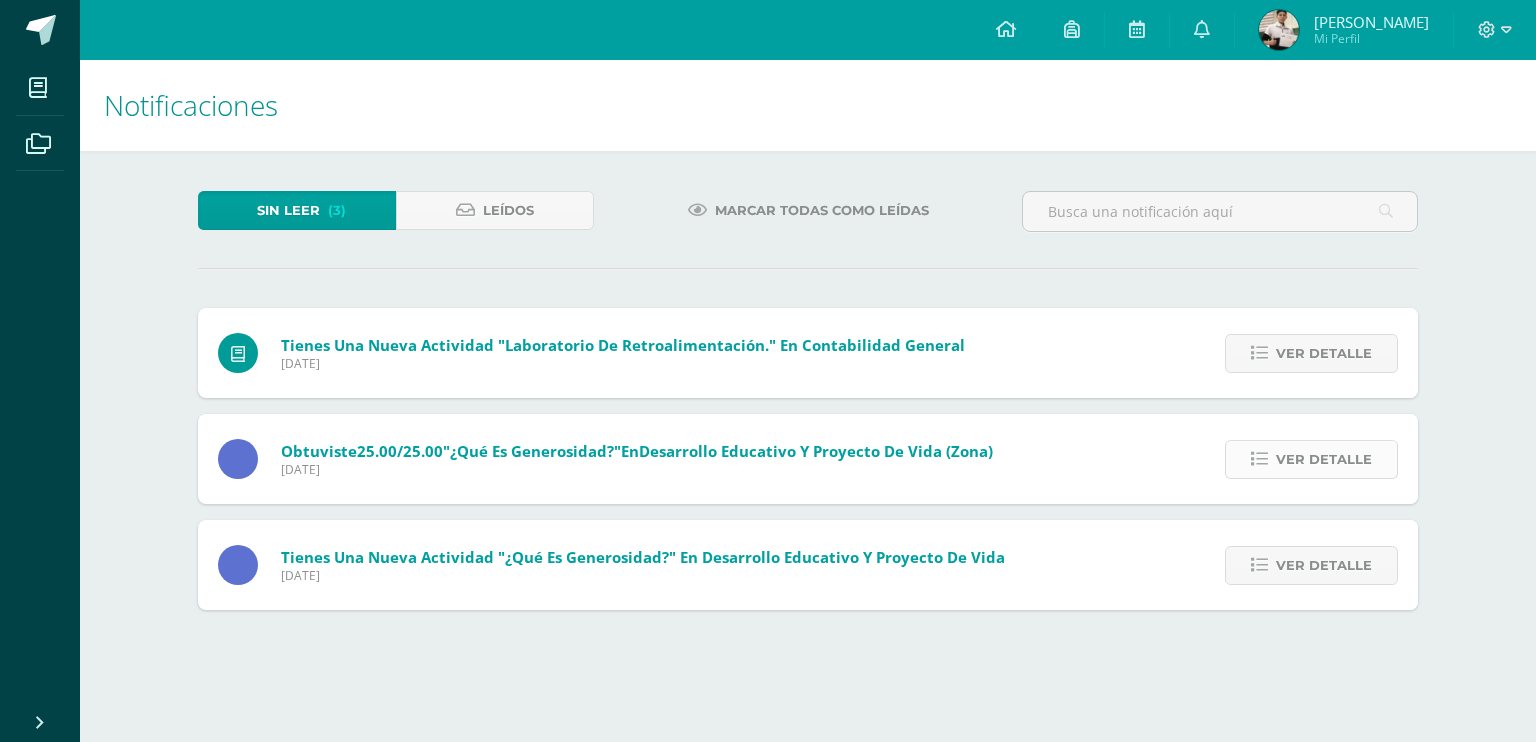 click on "Ver detalle" at bounding box center [1311, 459] 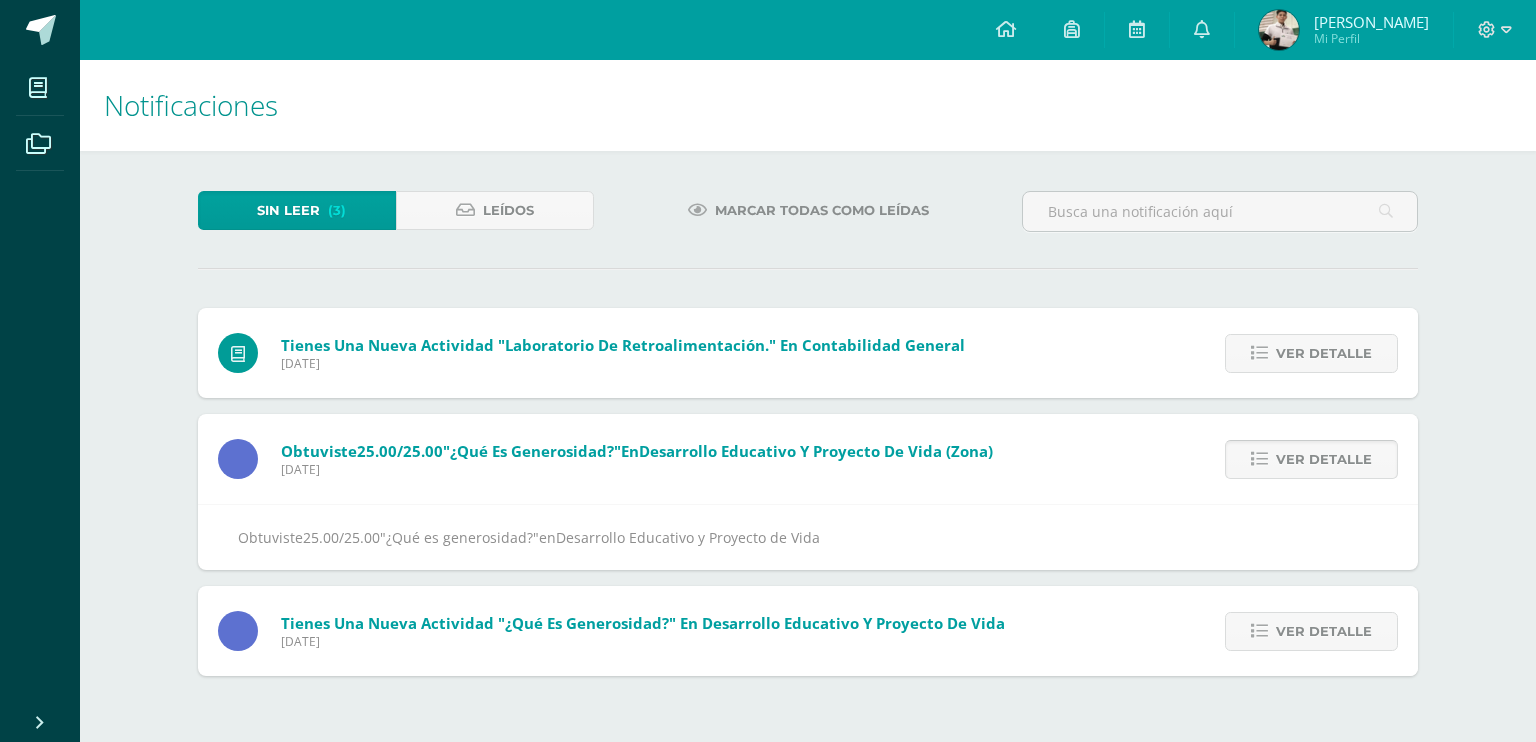 click on "Ver detalle" at bounding box center [1311, 459] 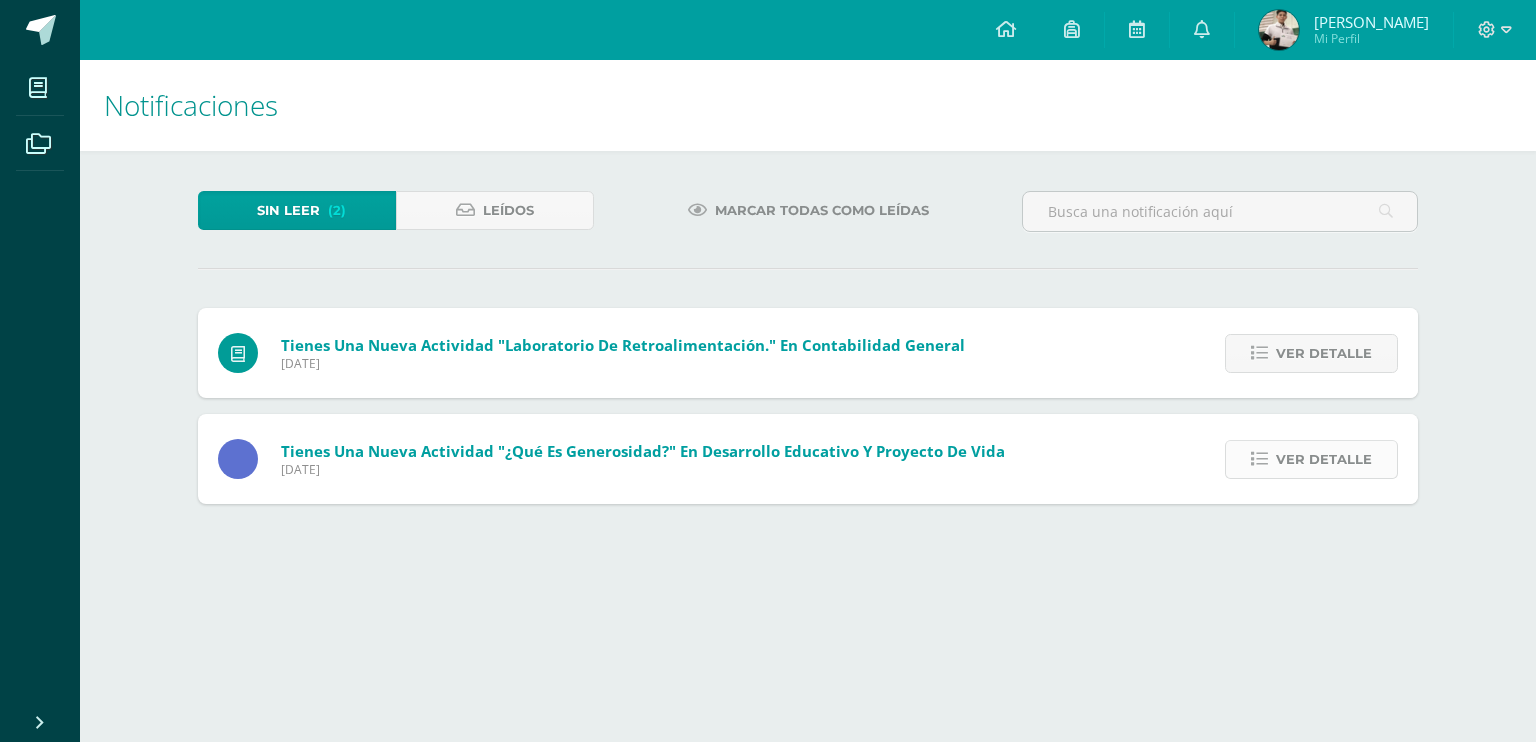 click on "Ver detalle" at bounding box center [1311, 459] 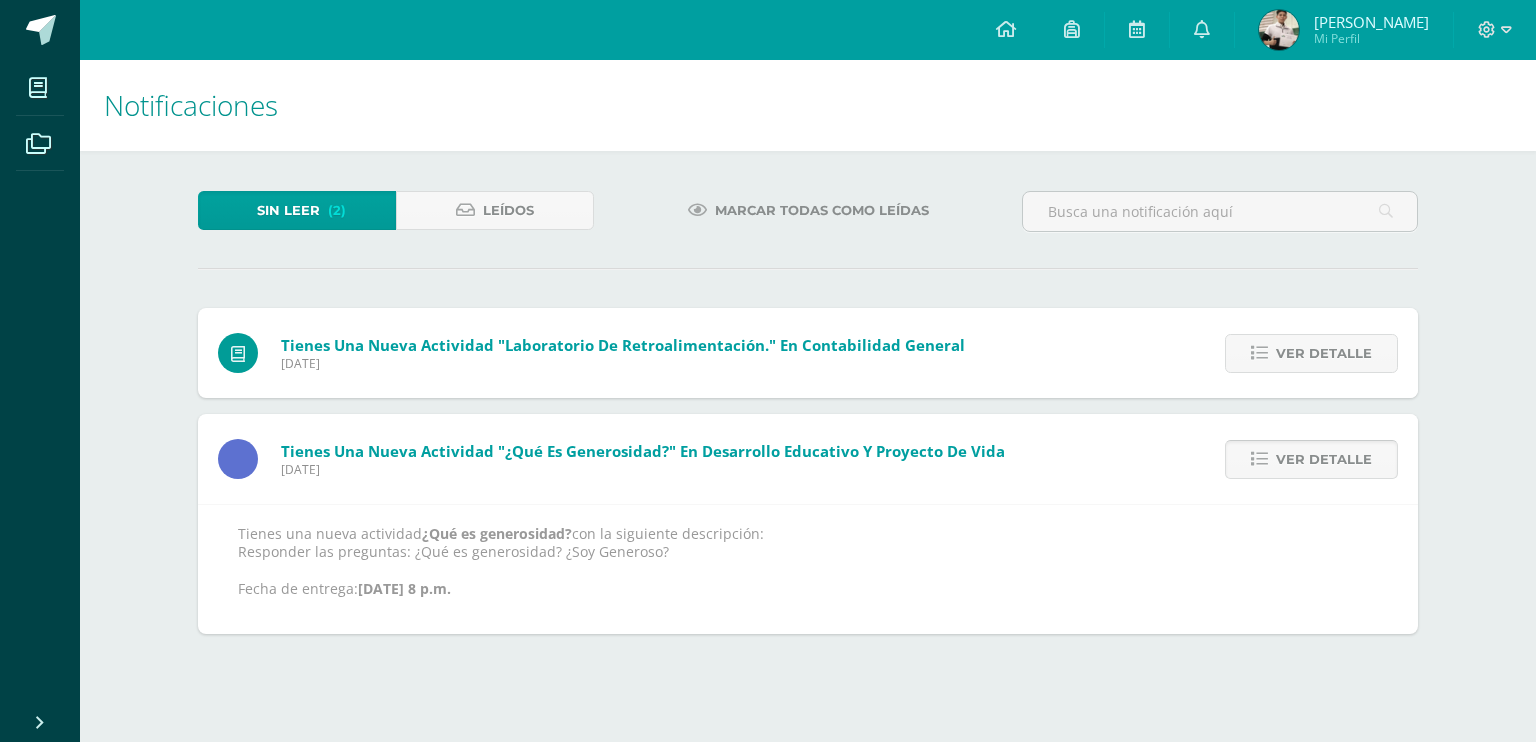 click on "Ver detalle" at bounding box center [1311, 459] 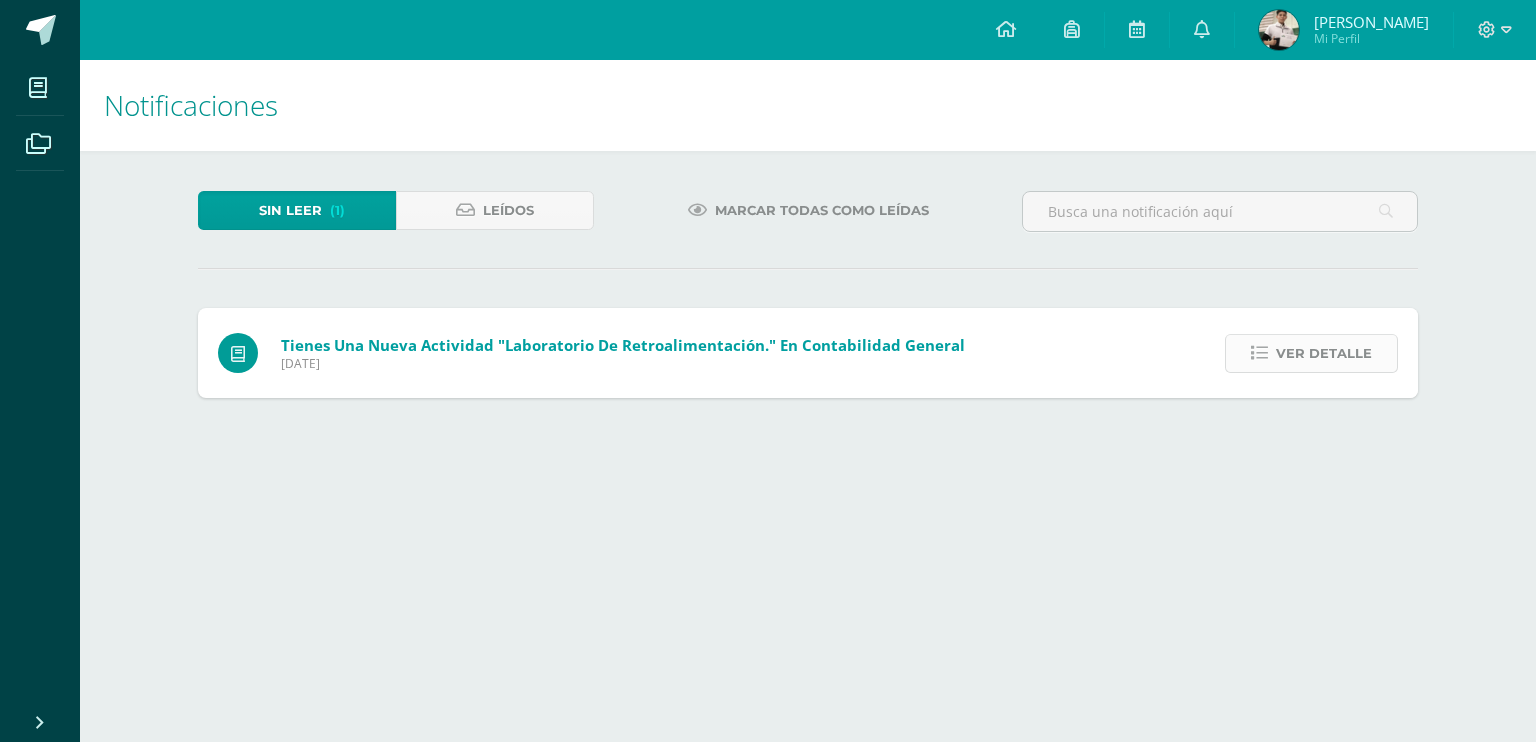 click on "Ver detalle" at bounding box center [1311, 353] 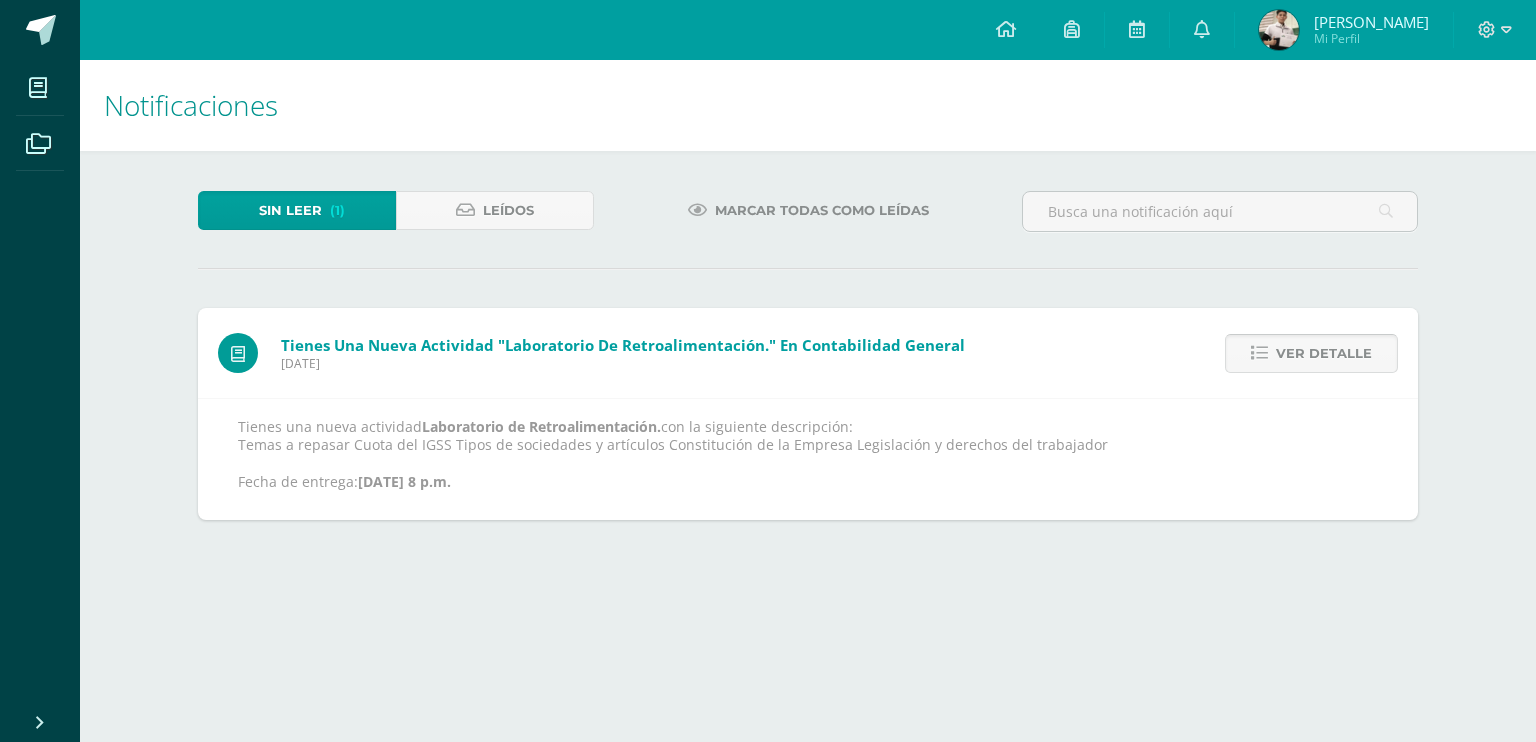 click on "Ver detalle" at bounding box center [1311, 353] 